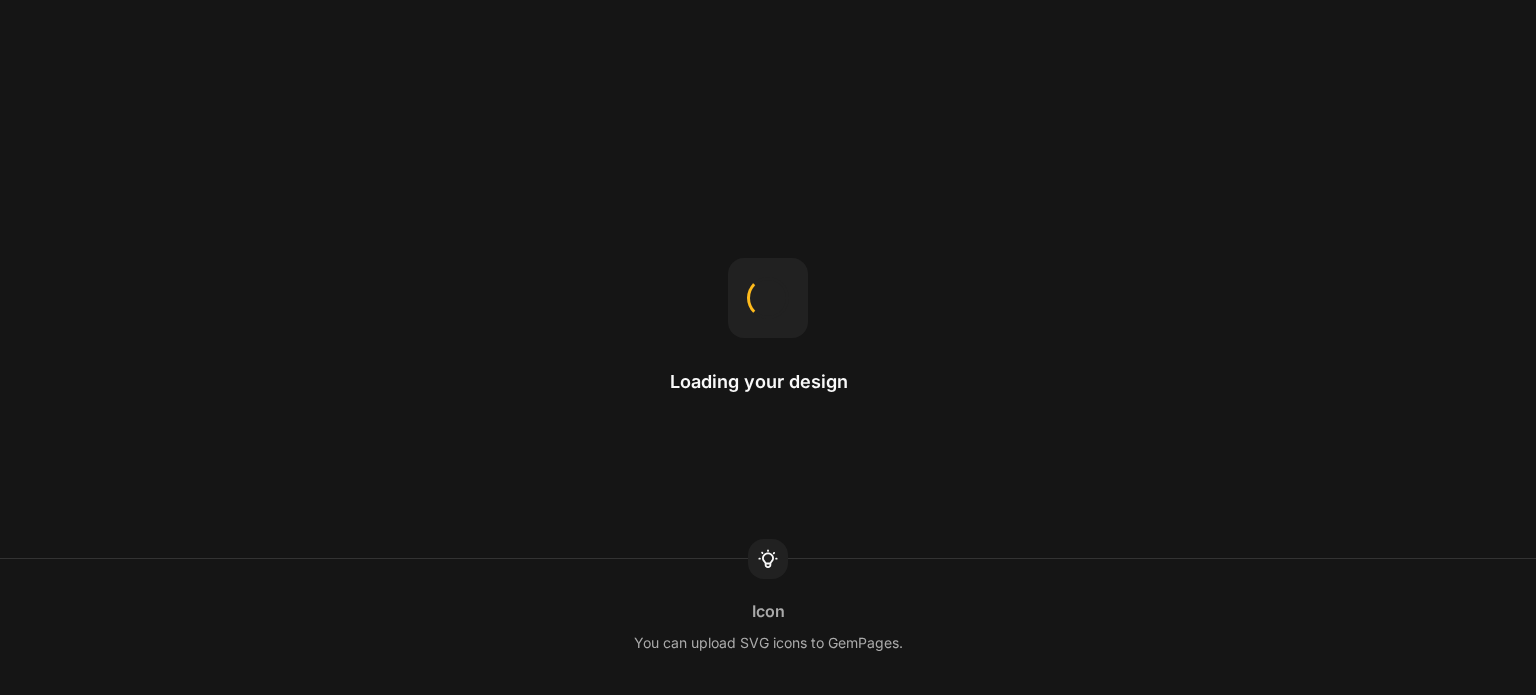 scroll, scrollTop: 0, scrollLeft: 0, axis: both 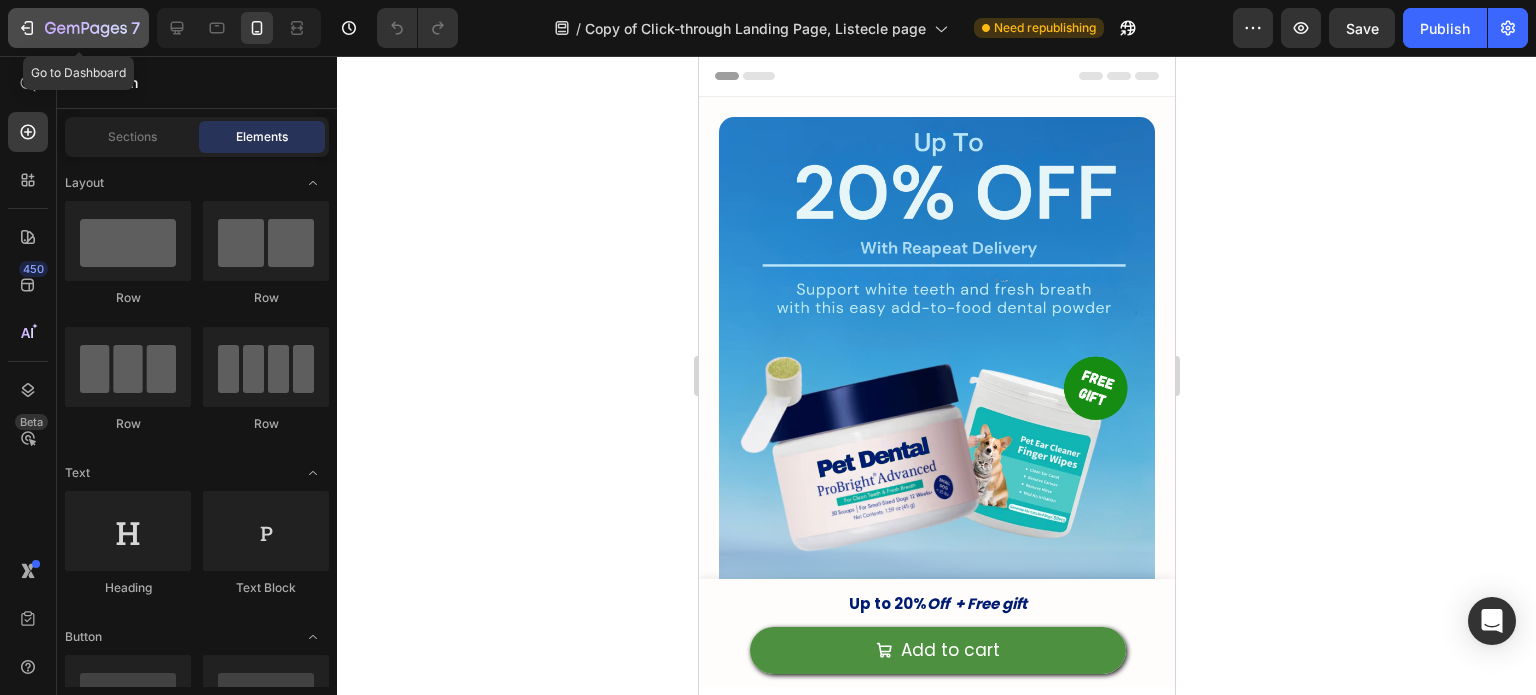 click 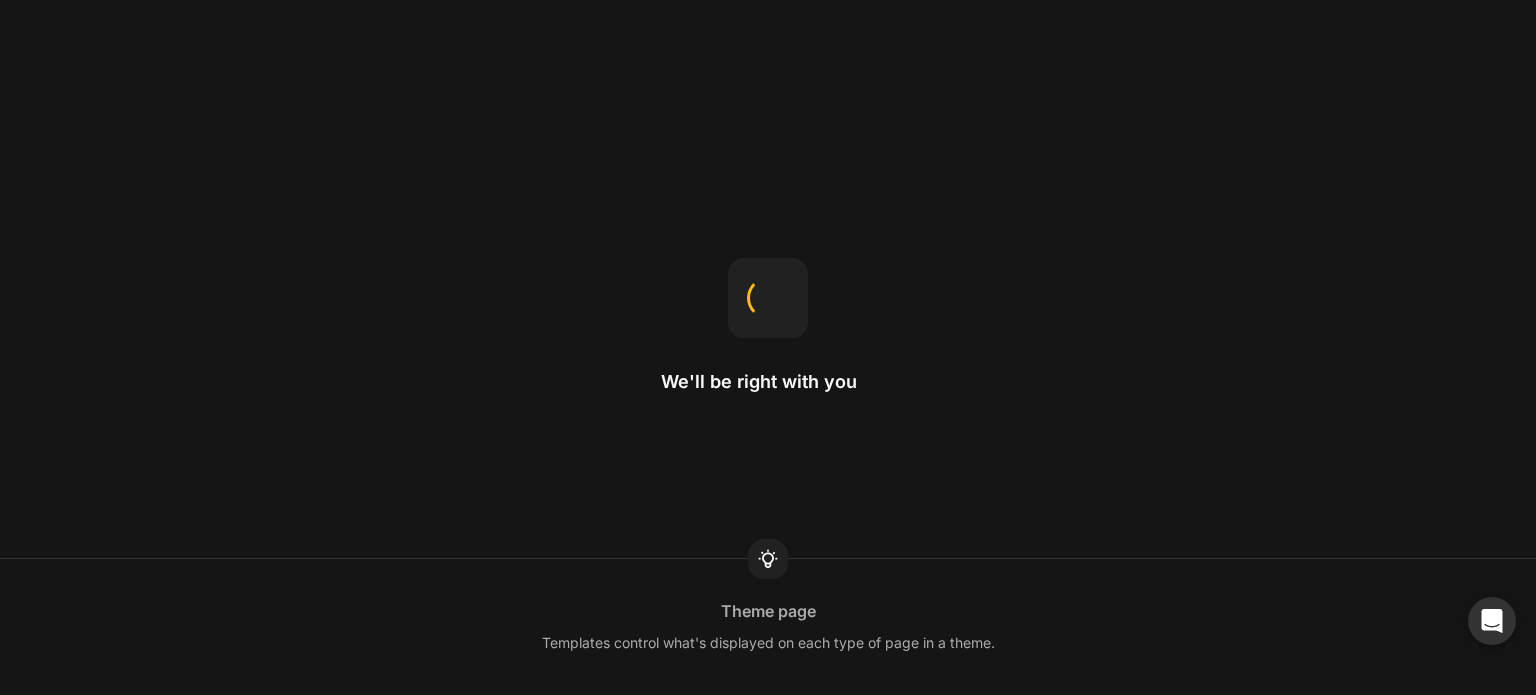 scroll, scrollTop: 0, scrollLeft: 0, axis: both 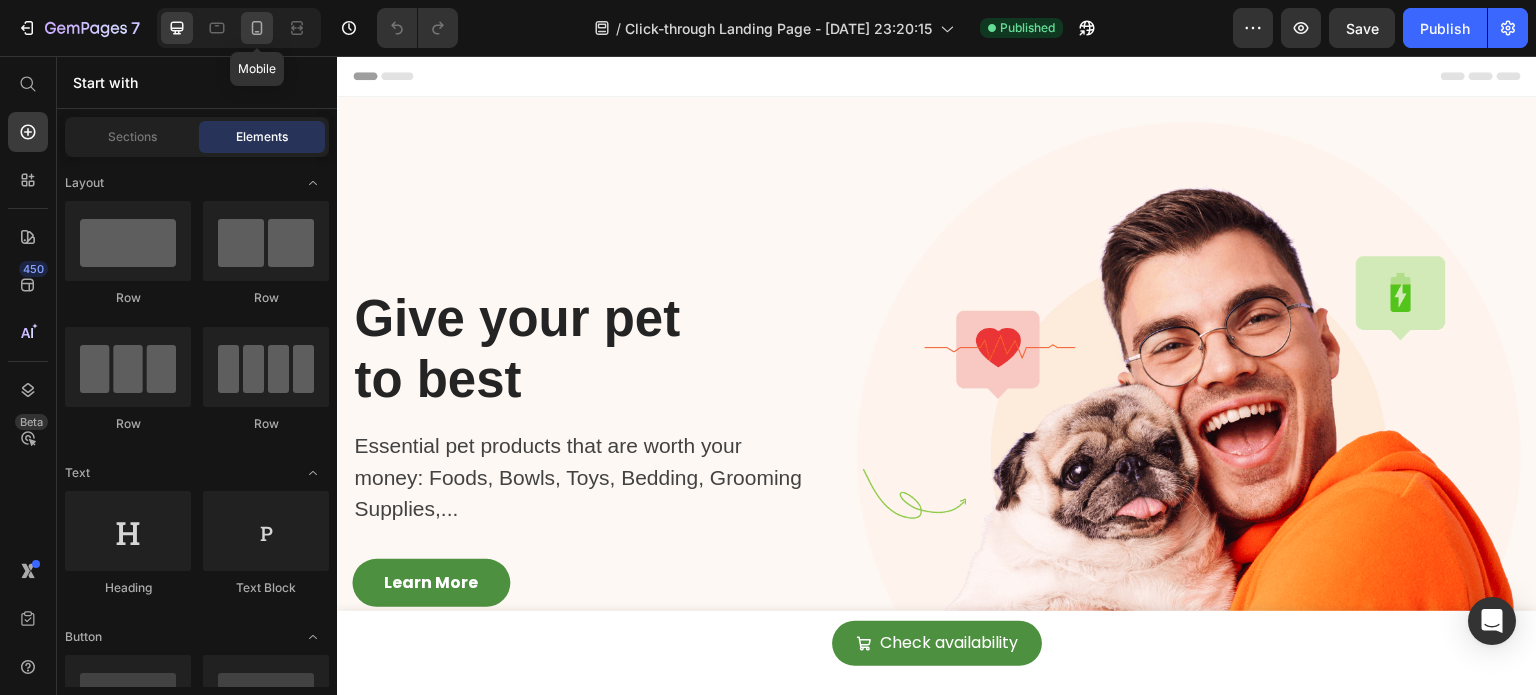 click 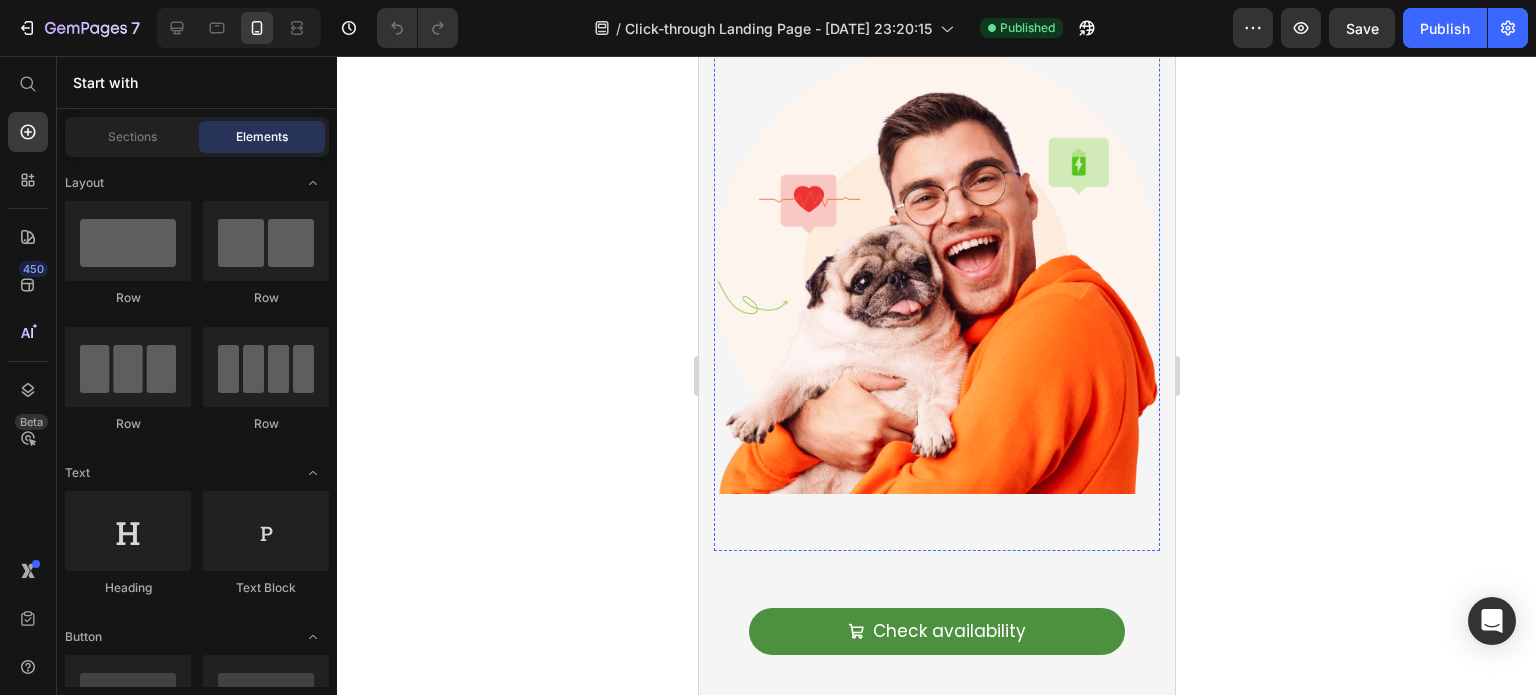 scroll, scrollTop: 348, scrollLeft: 0, axis: vertical 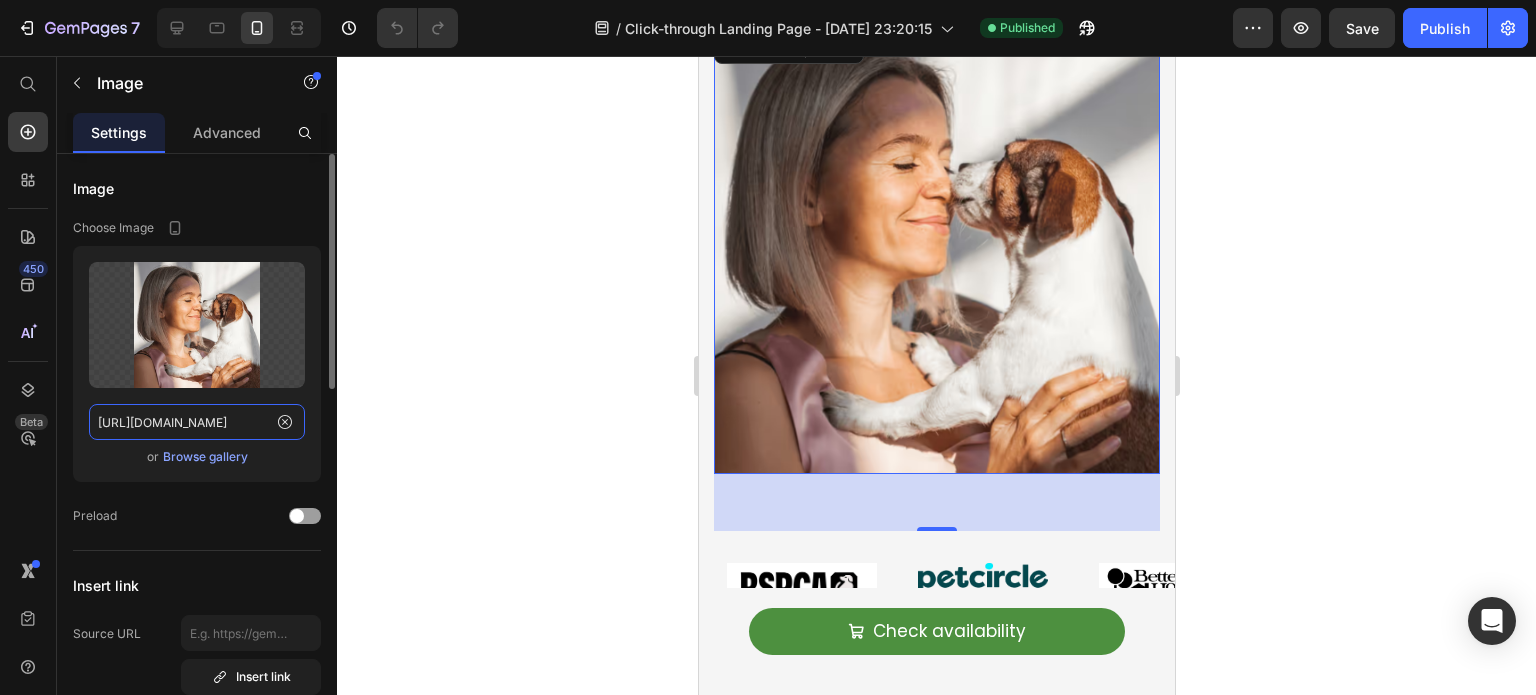 click on "https://cdn.shopify.com/s/files/1/0642/3973/0761/files/gempages_553527379021005886-b0bd8848-e14a-4280-be4d-29e901239bd8.png" 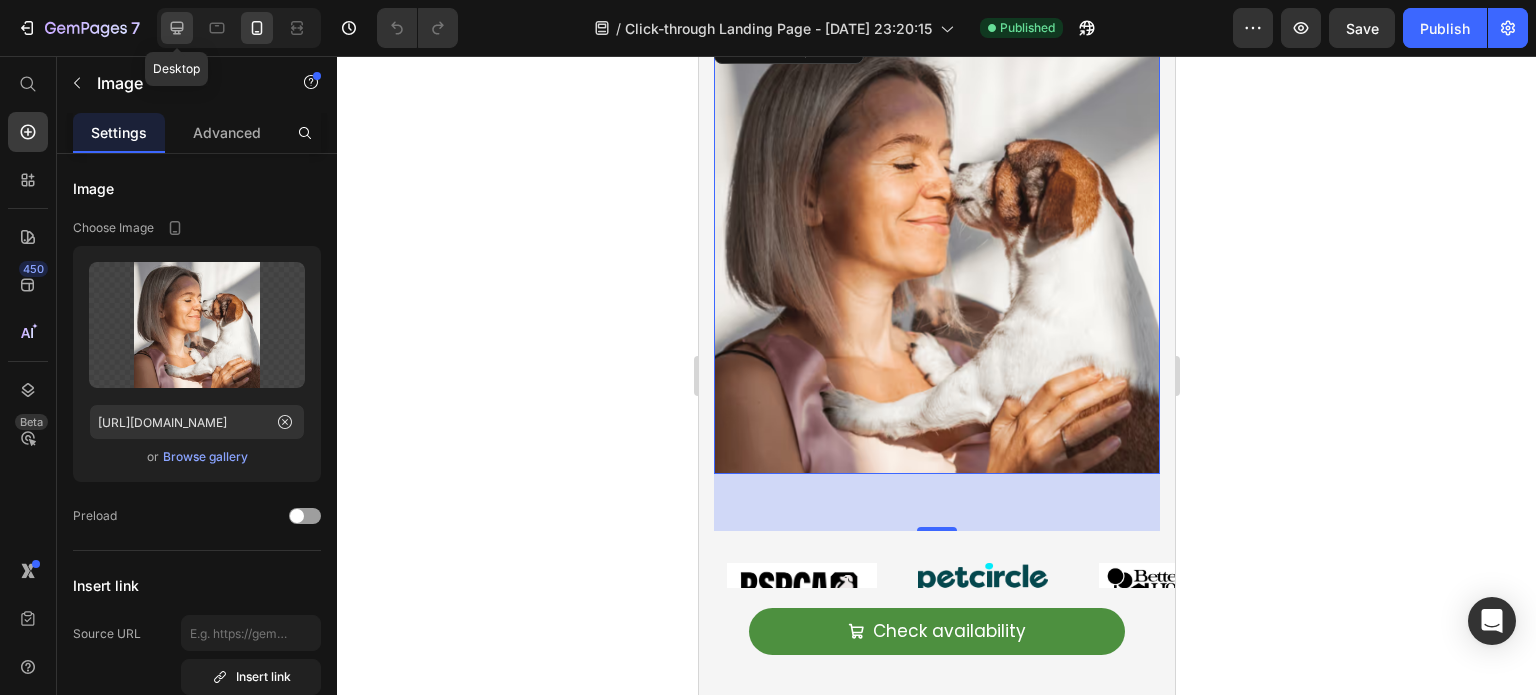 click 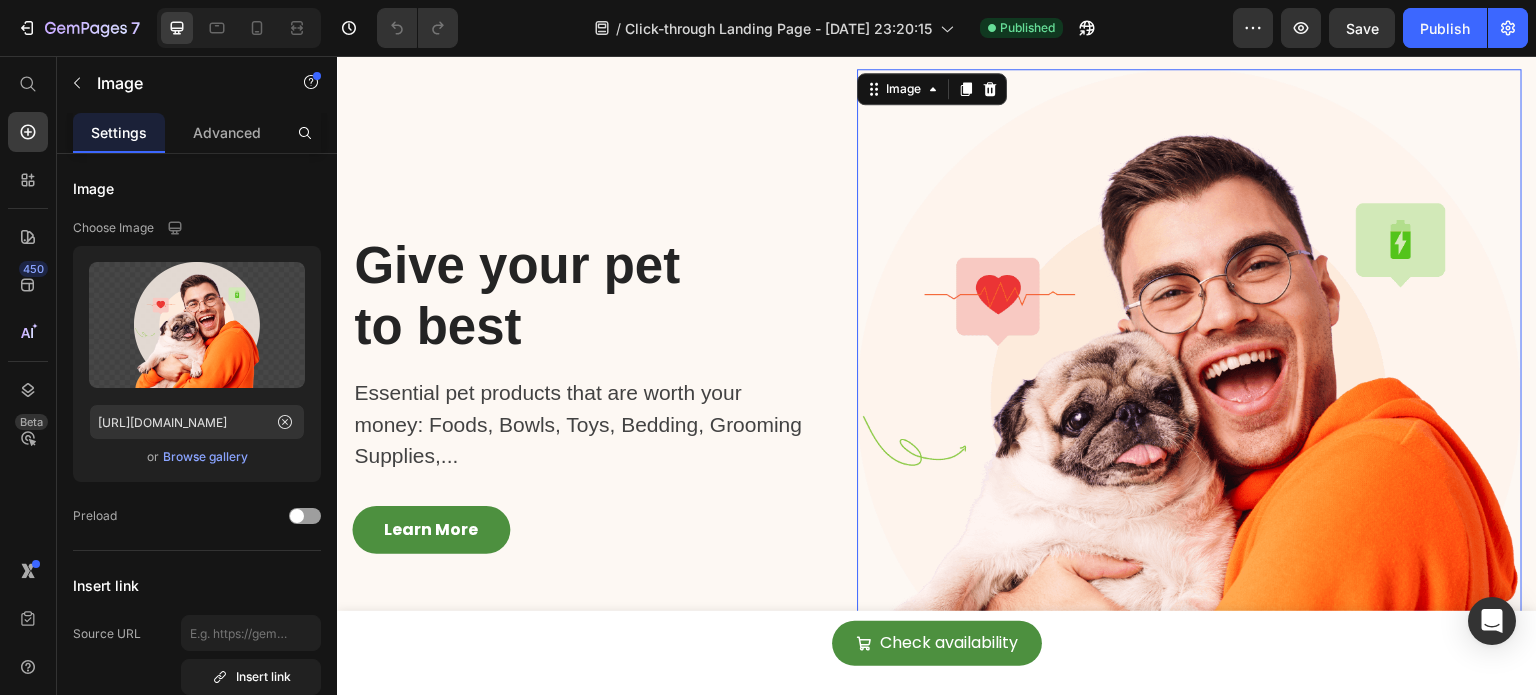 scroll, scrollTop: 0, scrollLeft: 0, axis: both 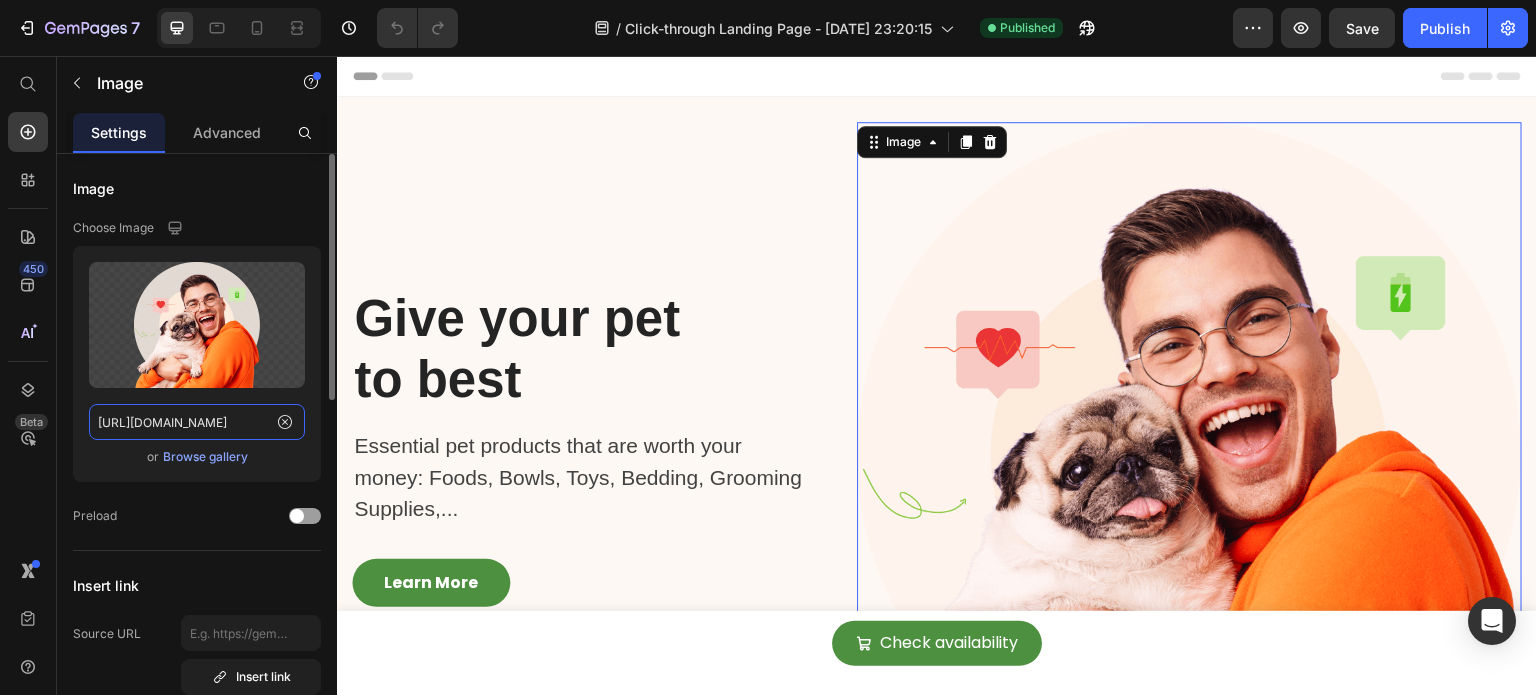 click on "https://ucarecdn.com/9c75858c-582e-46a6-a87b-be29424c1f6d/" 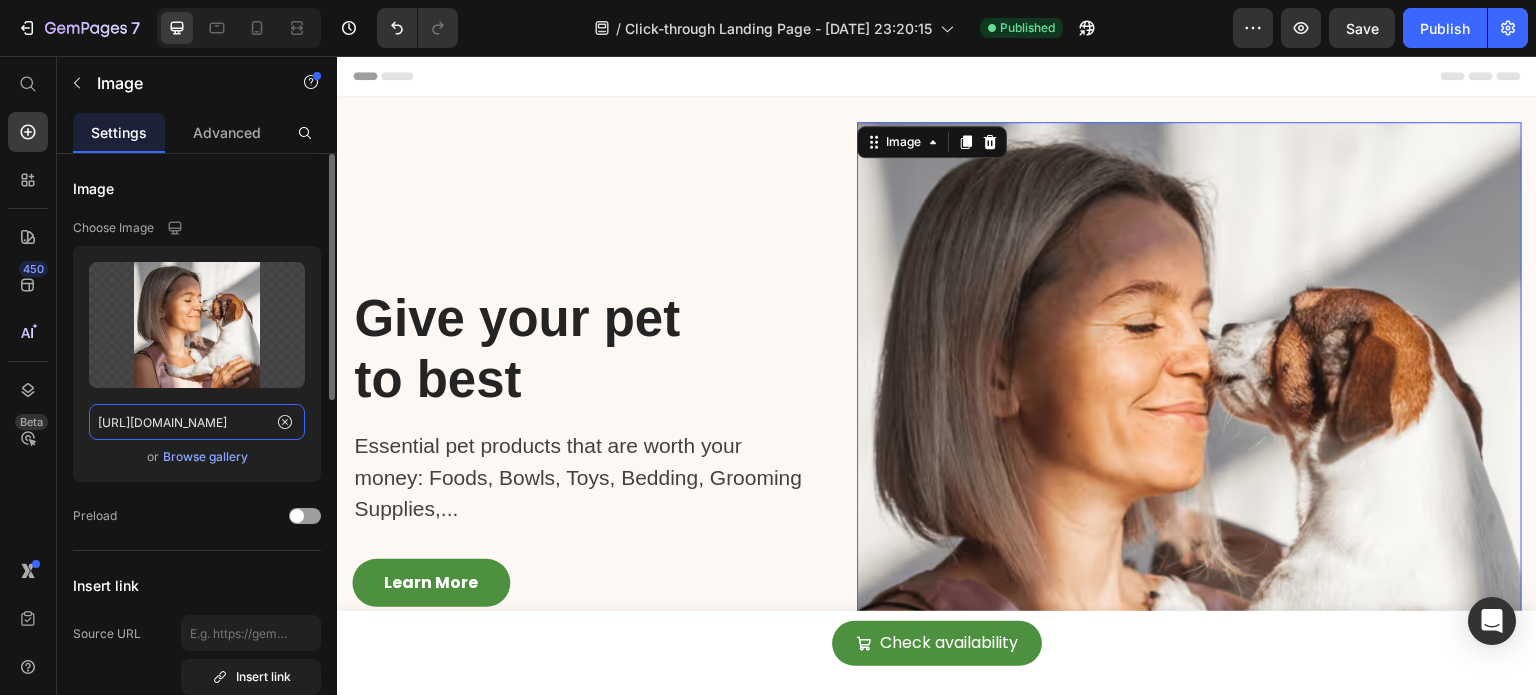 scroll, scrollTop: 0, scrollLeft: 615, axis: horizontal 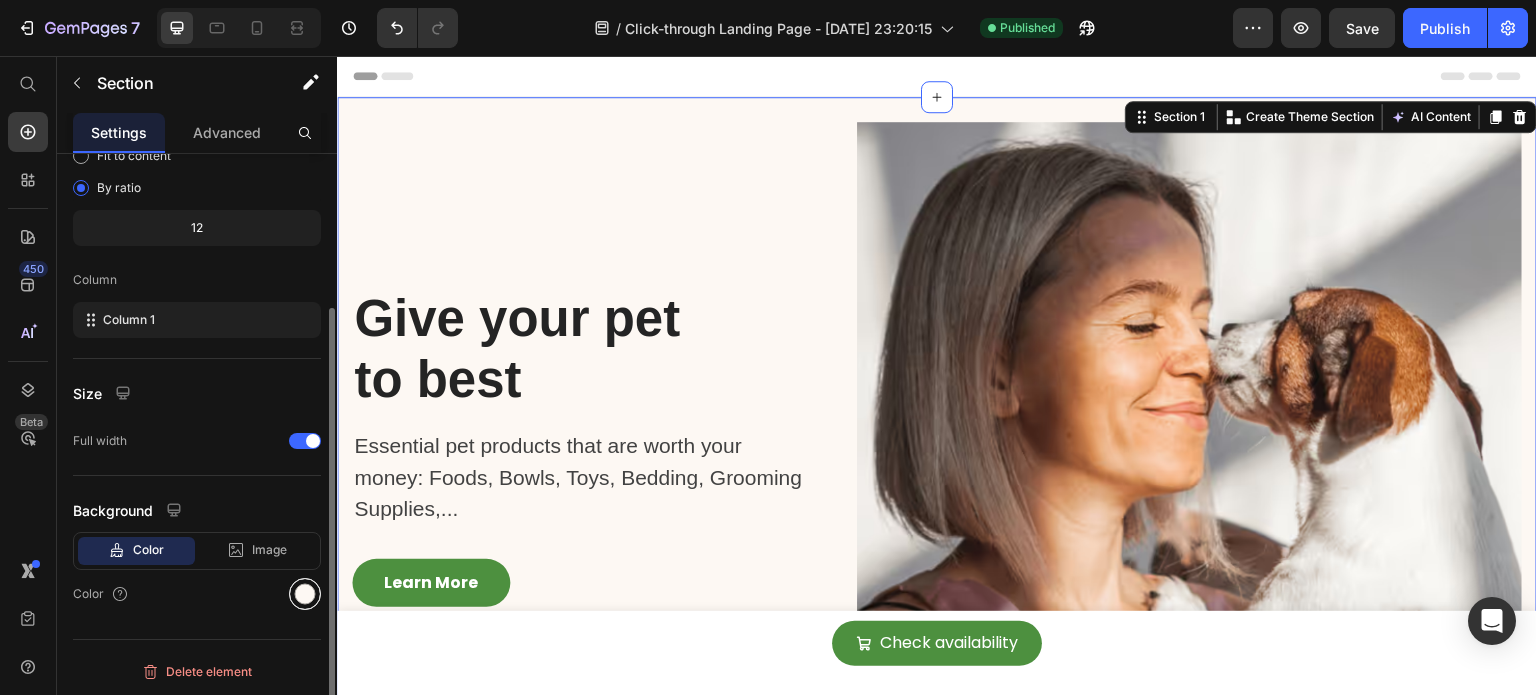 click at bounding box center [305, 594] 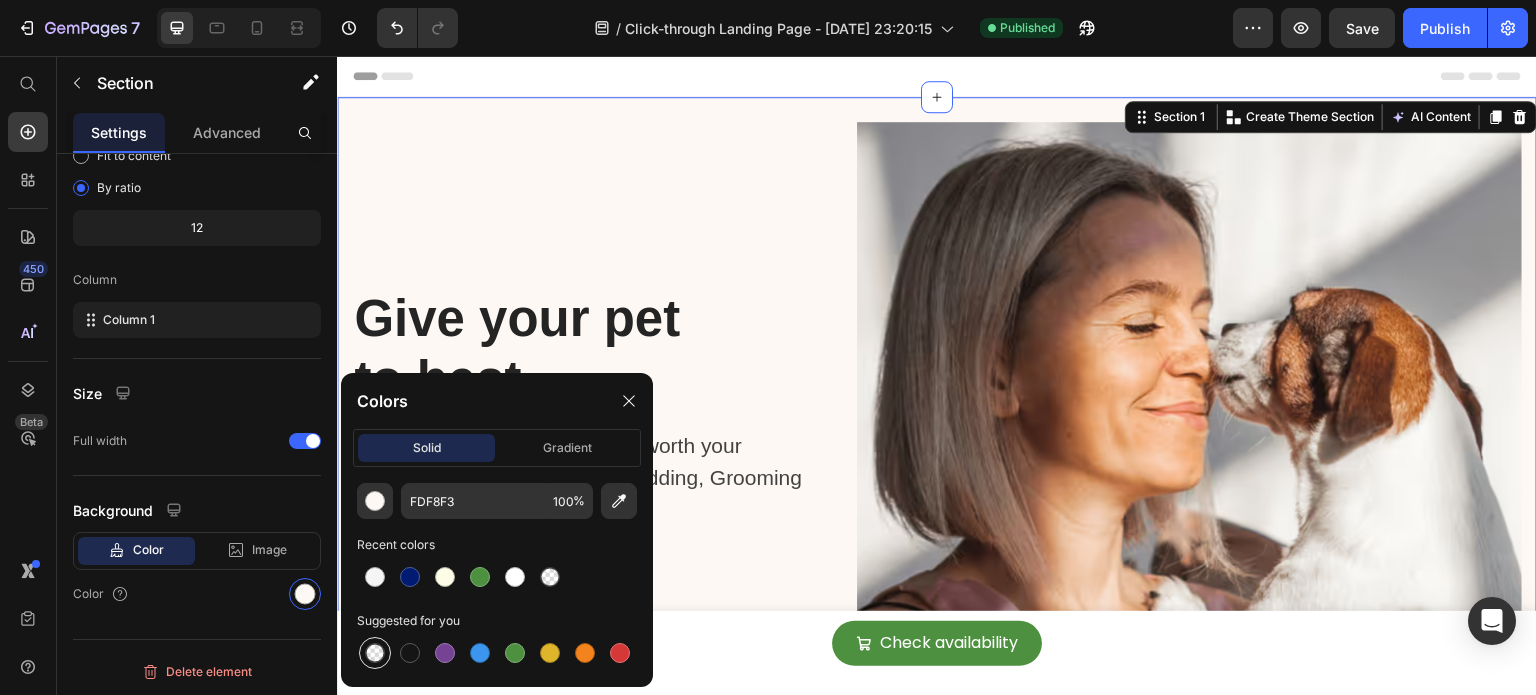 click at bounding box center [375, 653] 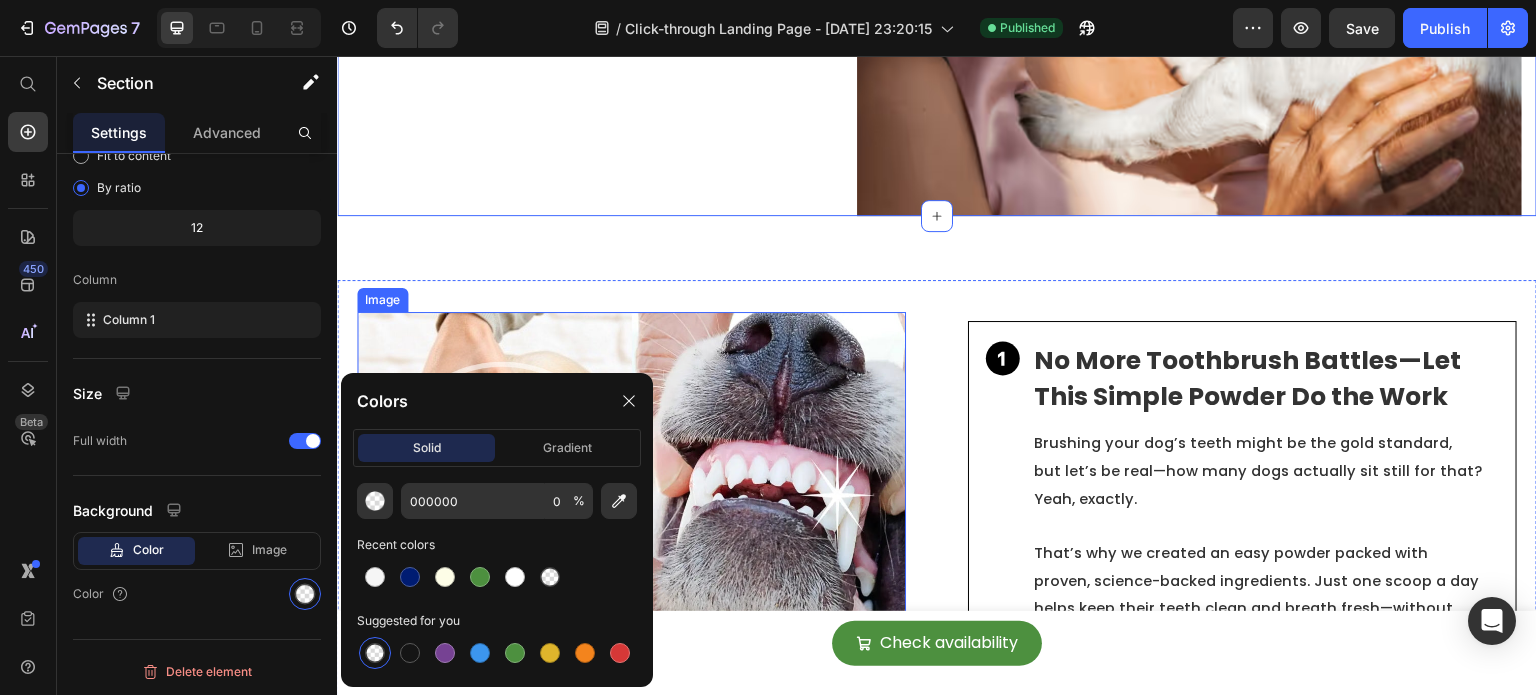 scroll, scrollTop: 572, scrollLeft: 0, axis: vertical 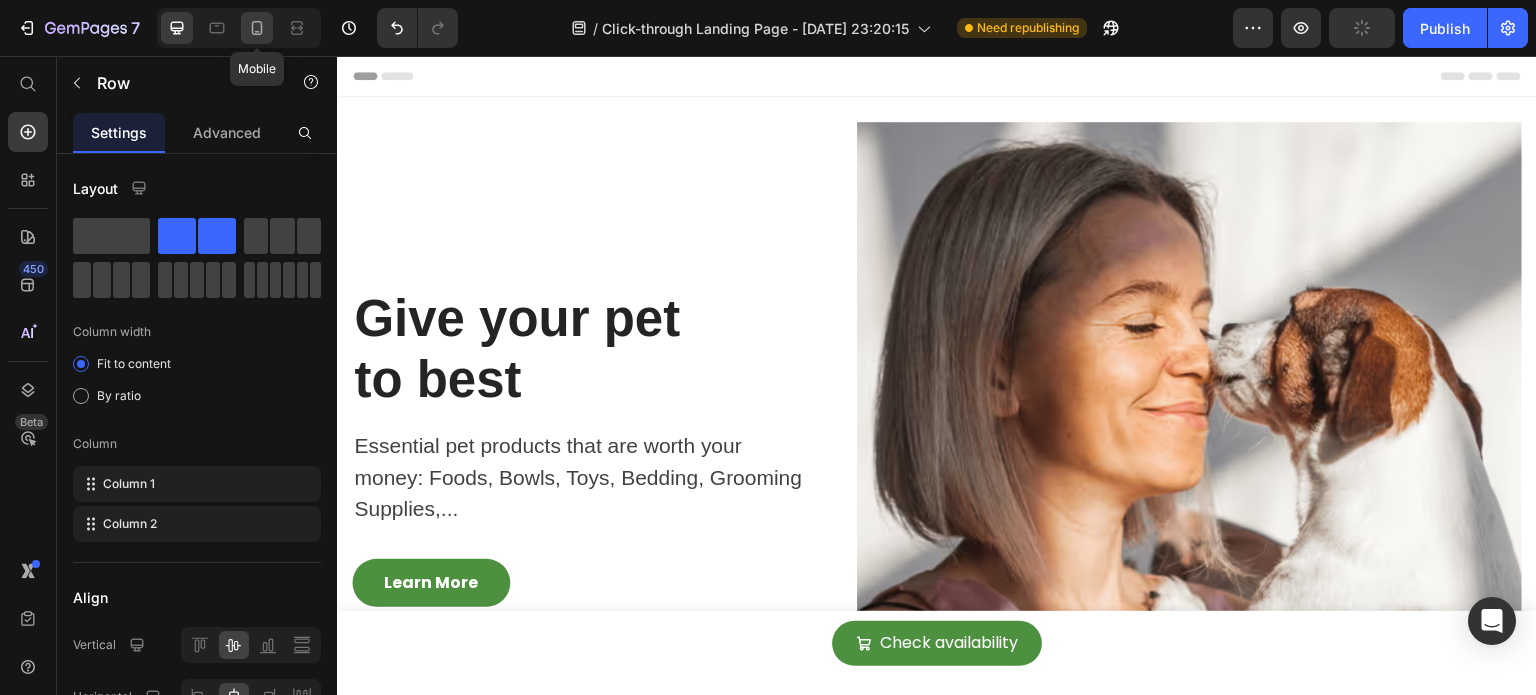 click 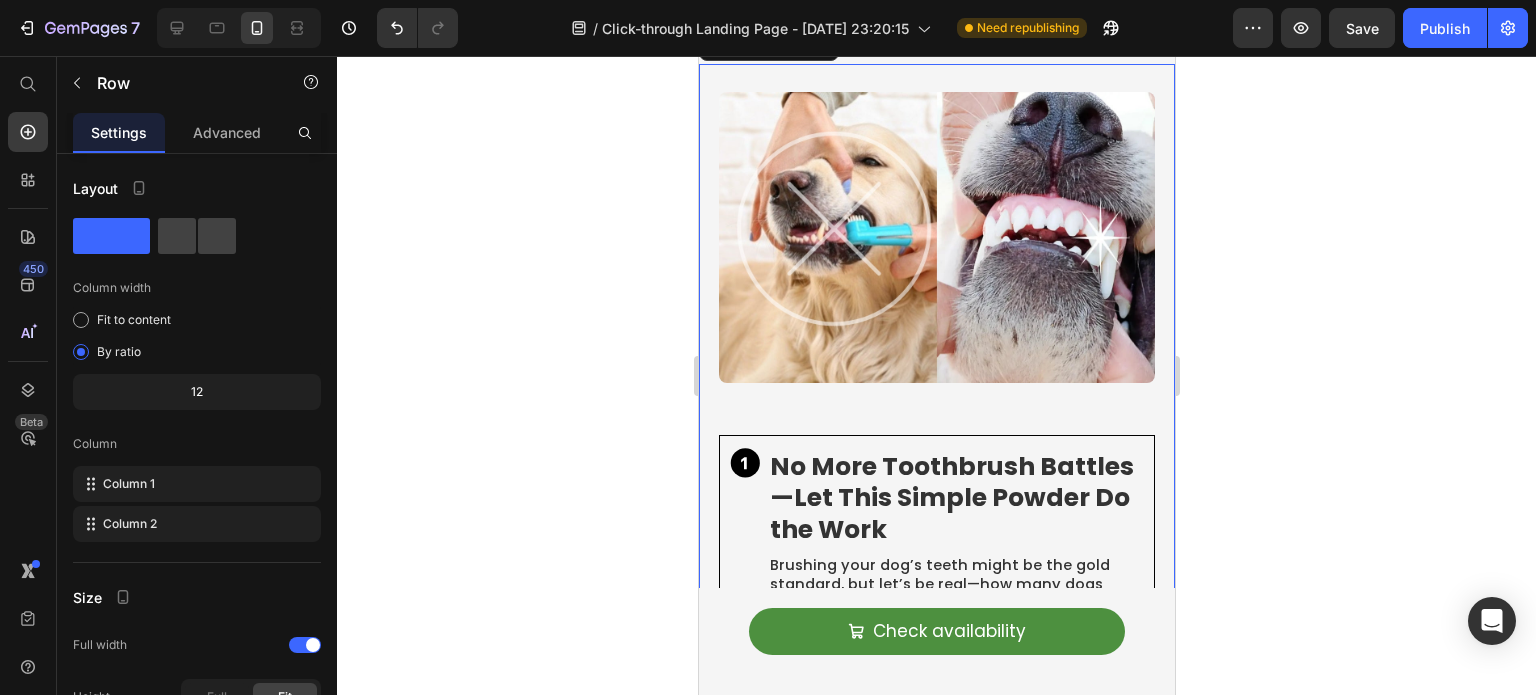 scroll, scrollTop: 899, scrollLeft: 0, axis: vertical 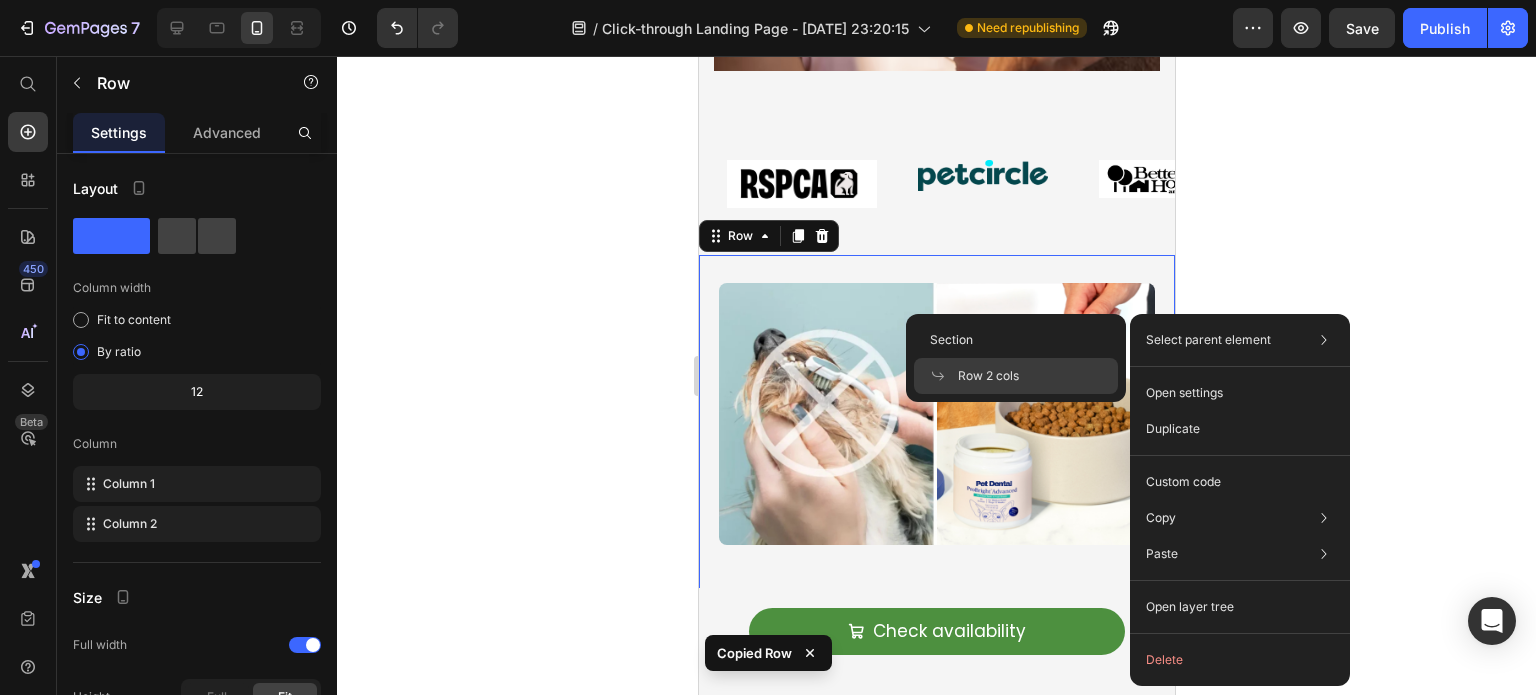 click on "Select parent element" at bounding box center (1208, 340) 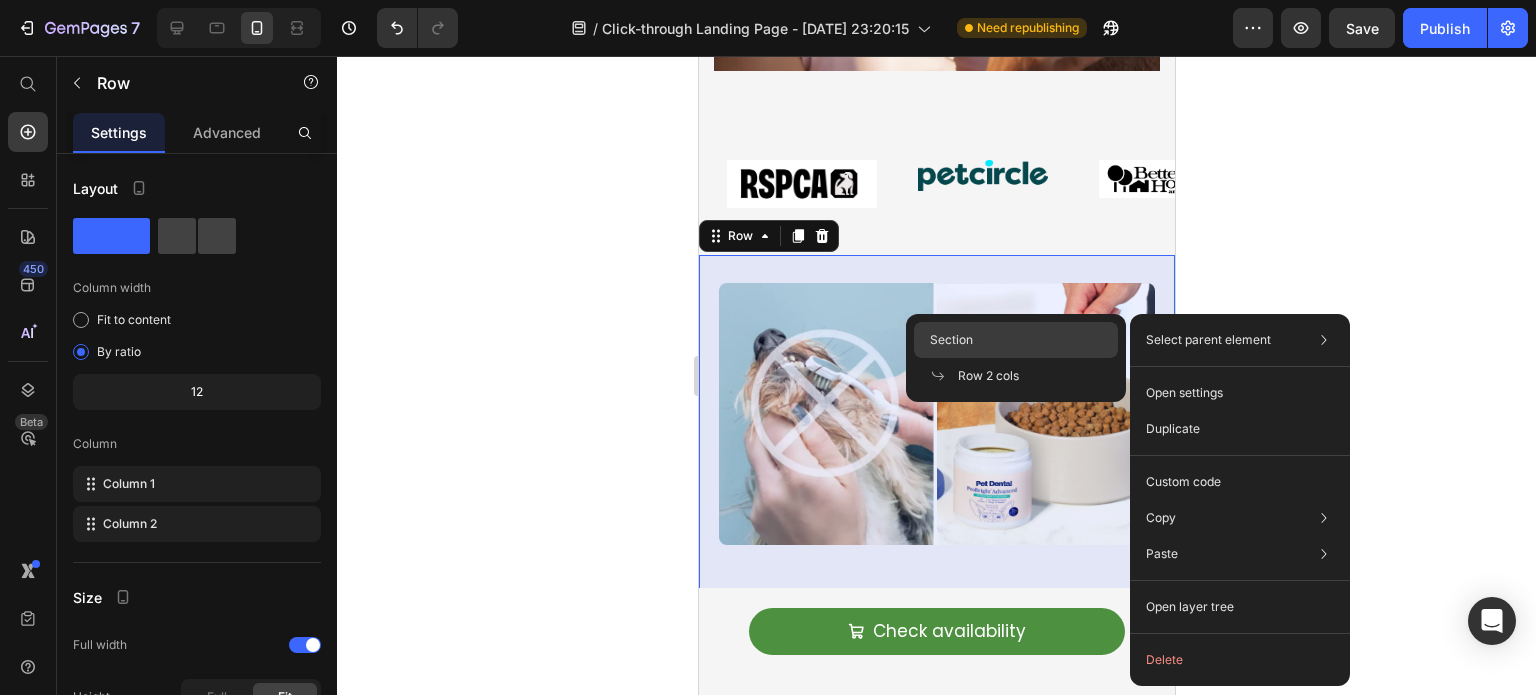 click on "Section" 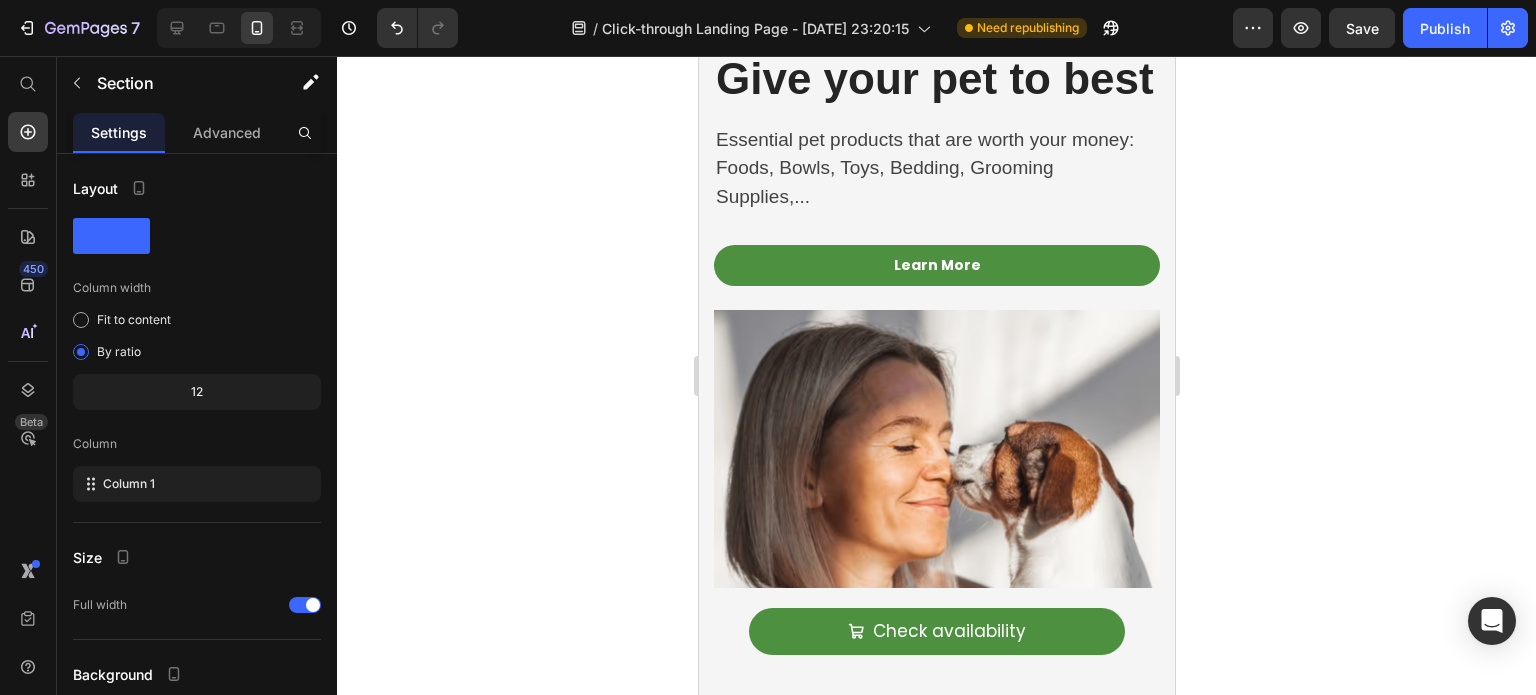 scroll, scrollTop: 0, scrollLeft: 0, axis: both 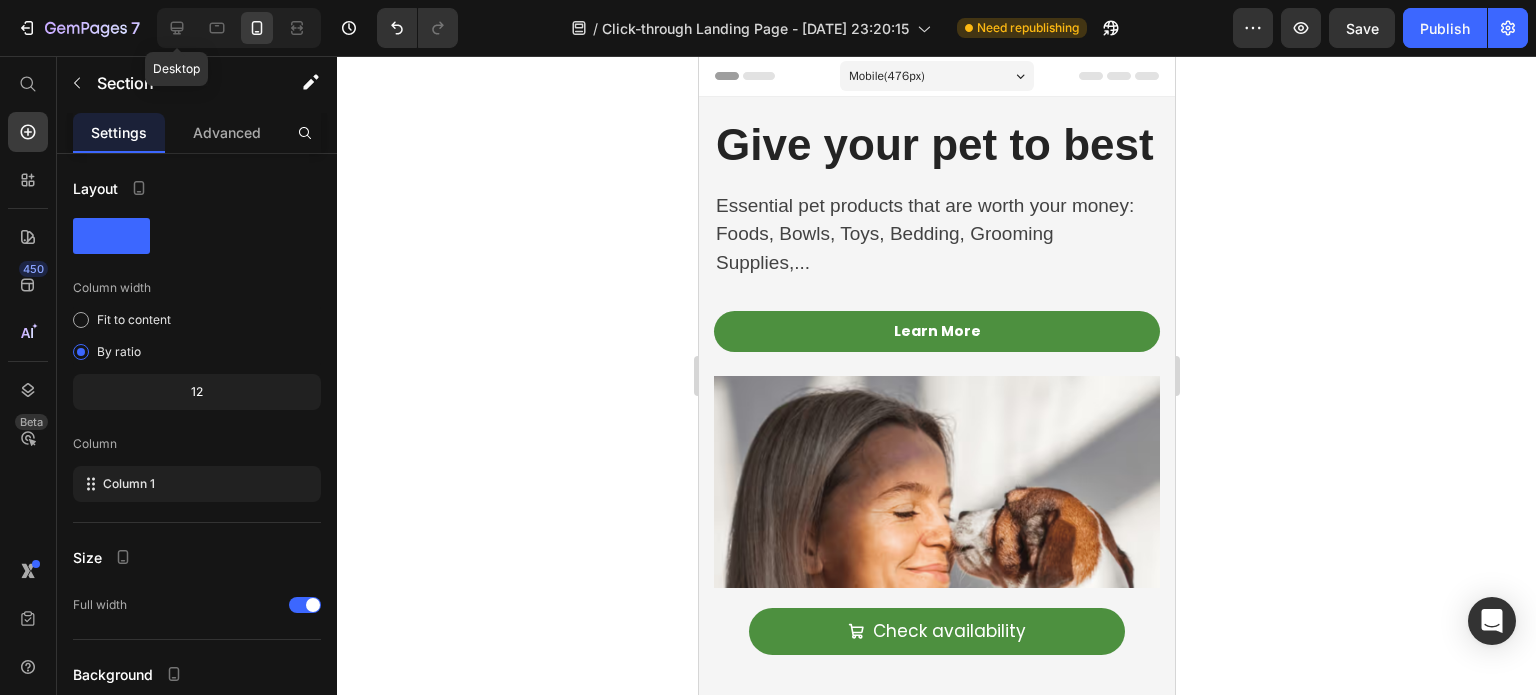 click 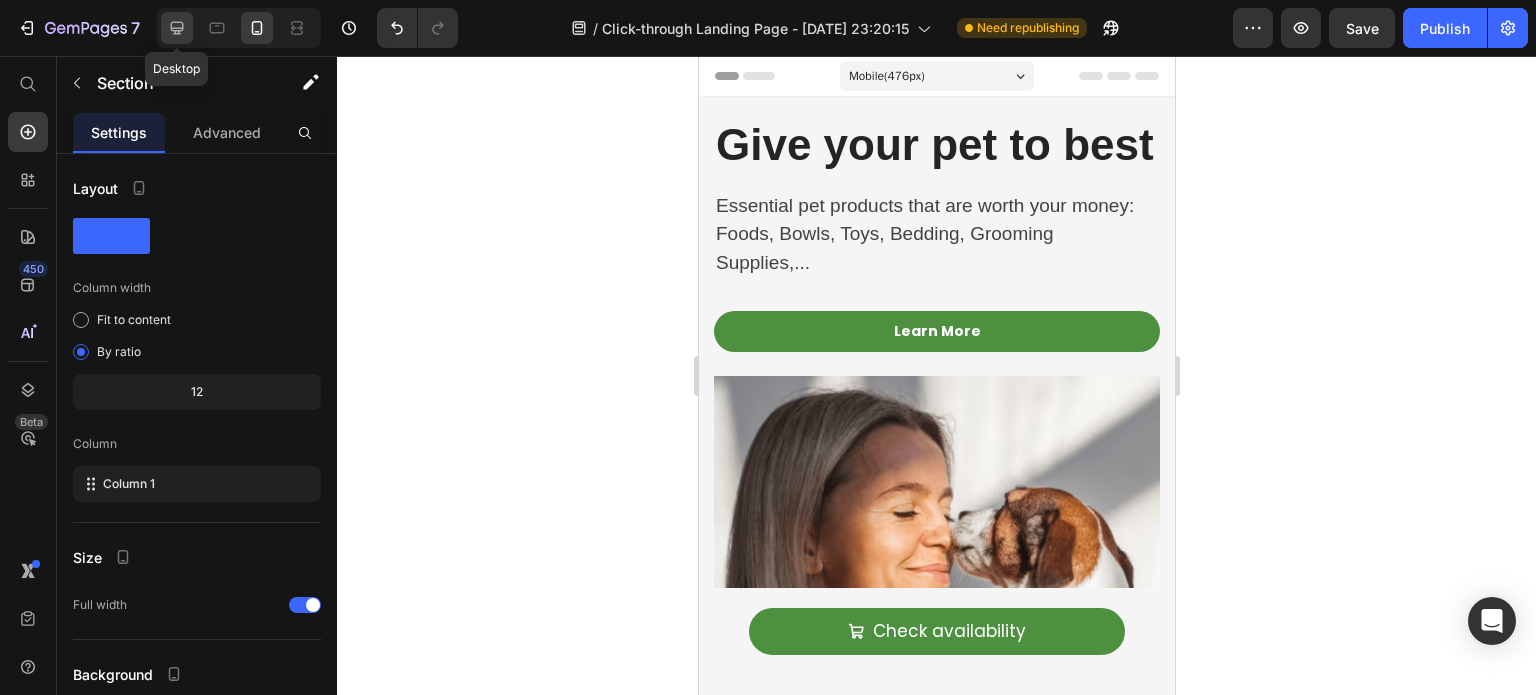 click 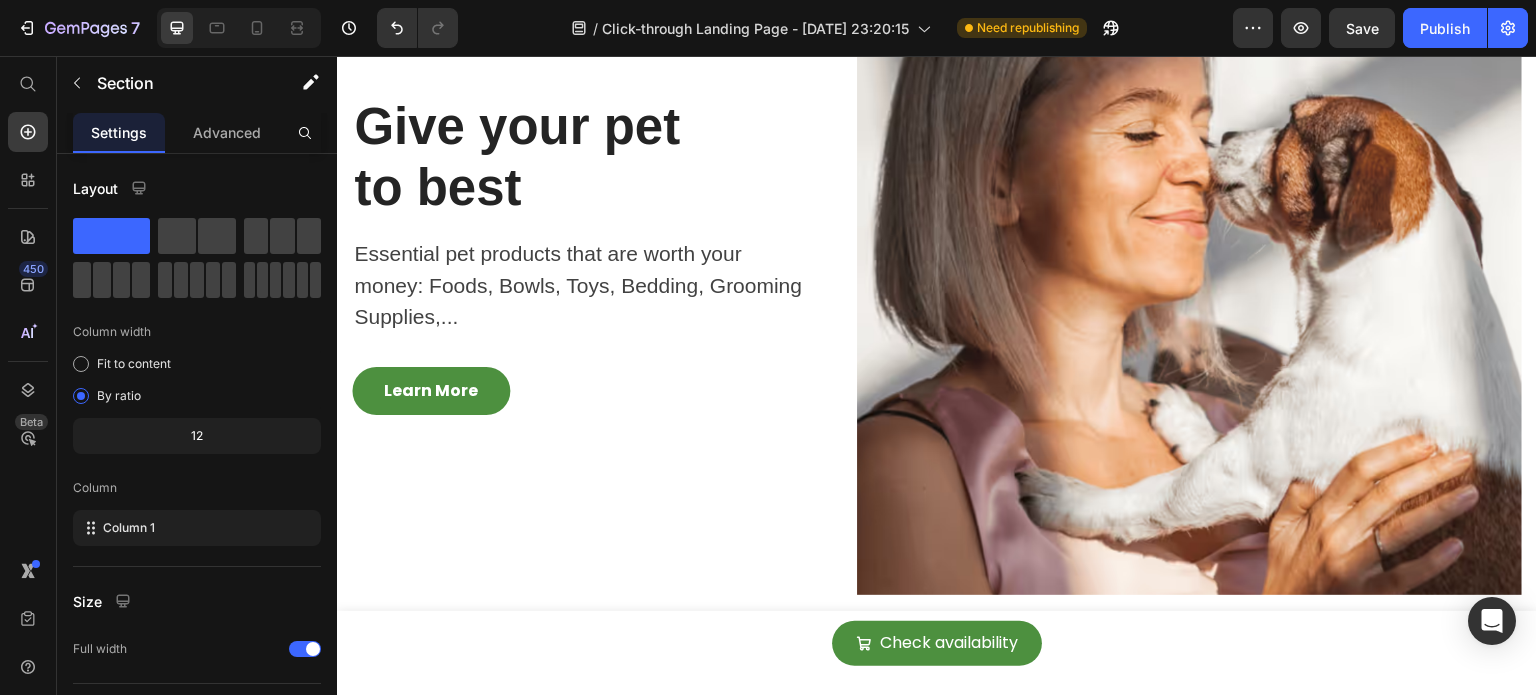 scroll, scrollTop: 0, scrollLeft: 0, axis: both 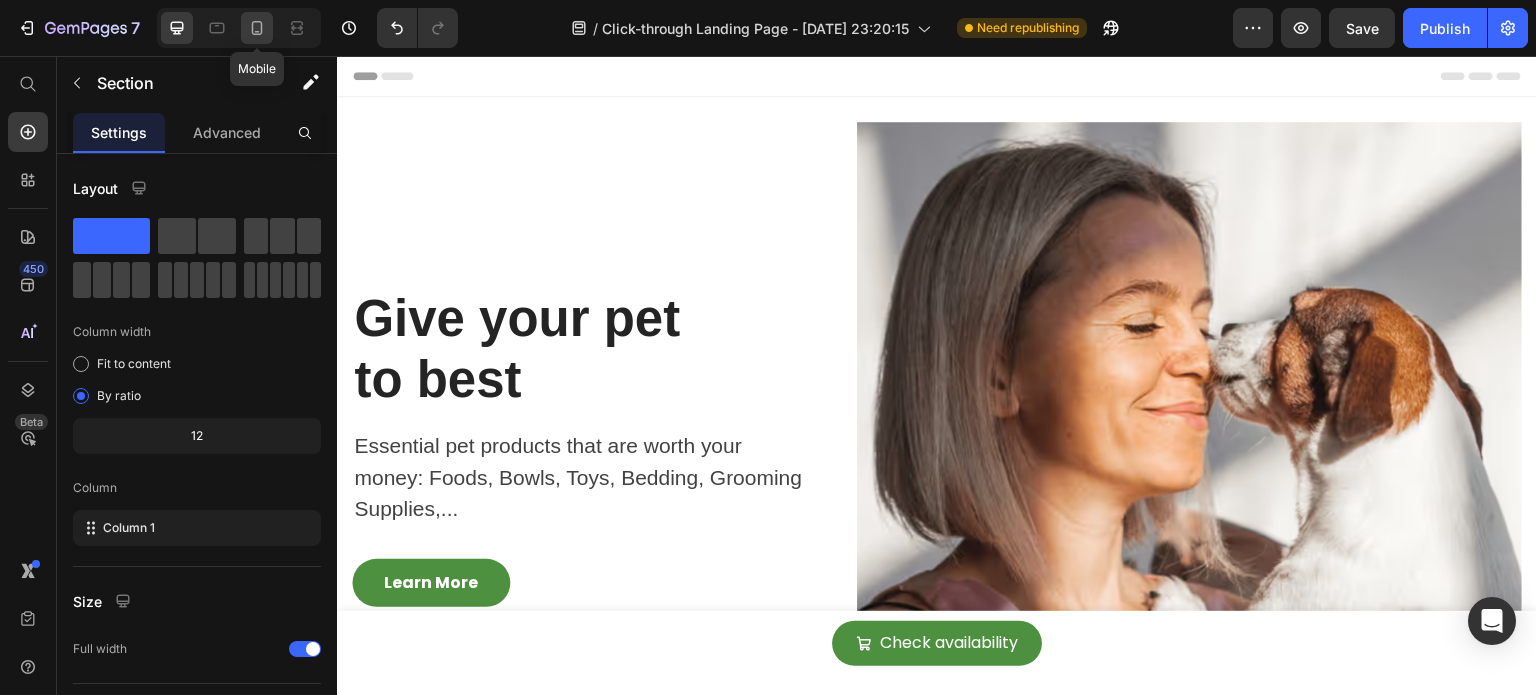 click 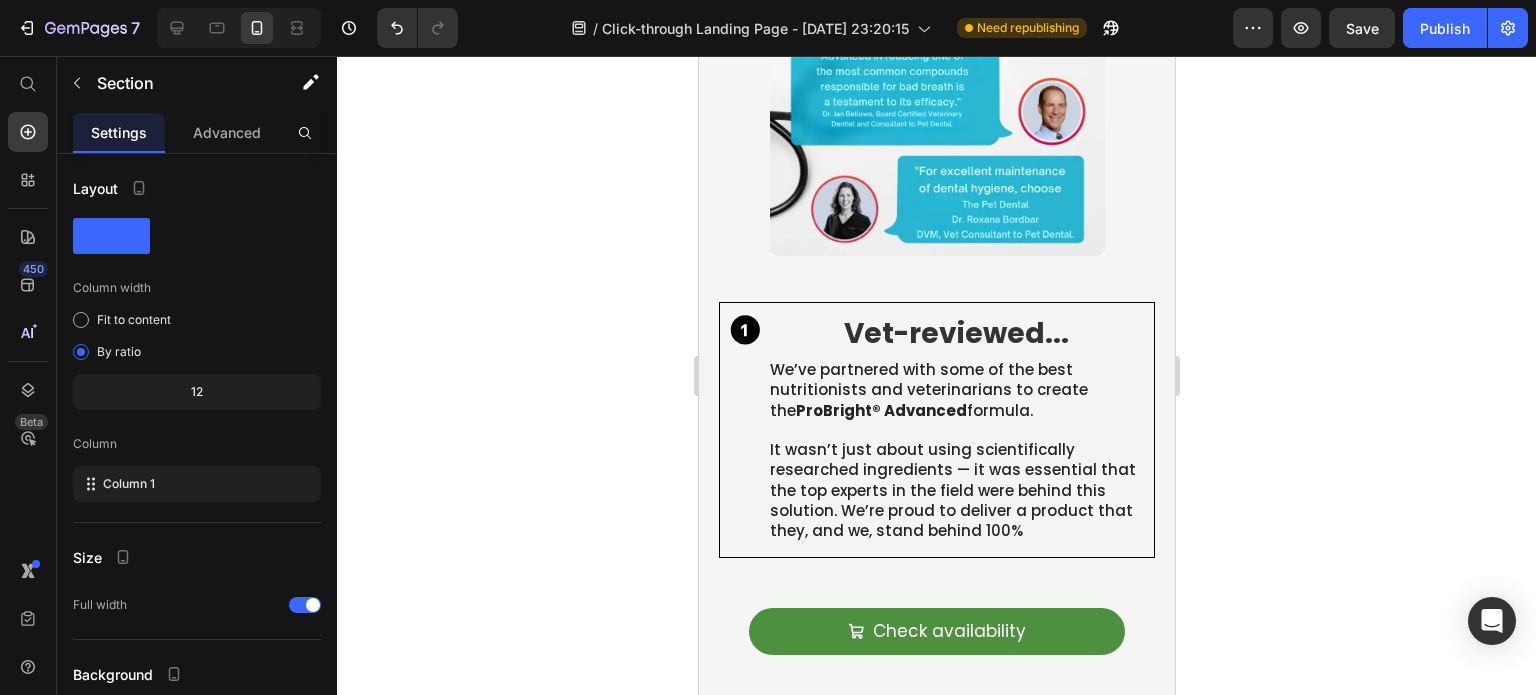scroll, scrollTop: 3396, scrollLeft: 0, axis: vertical 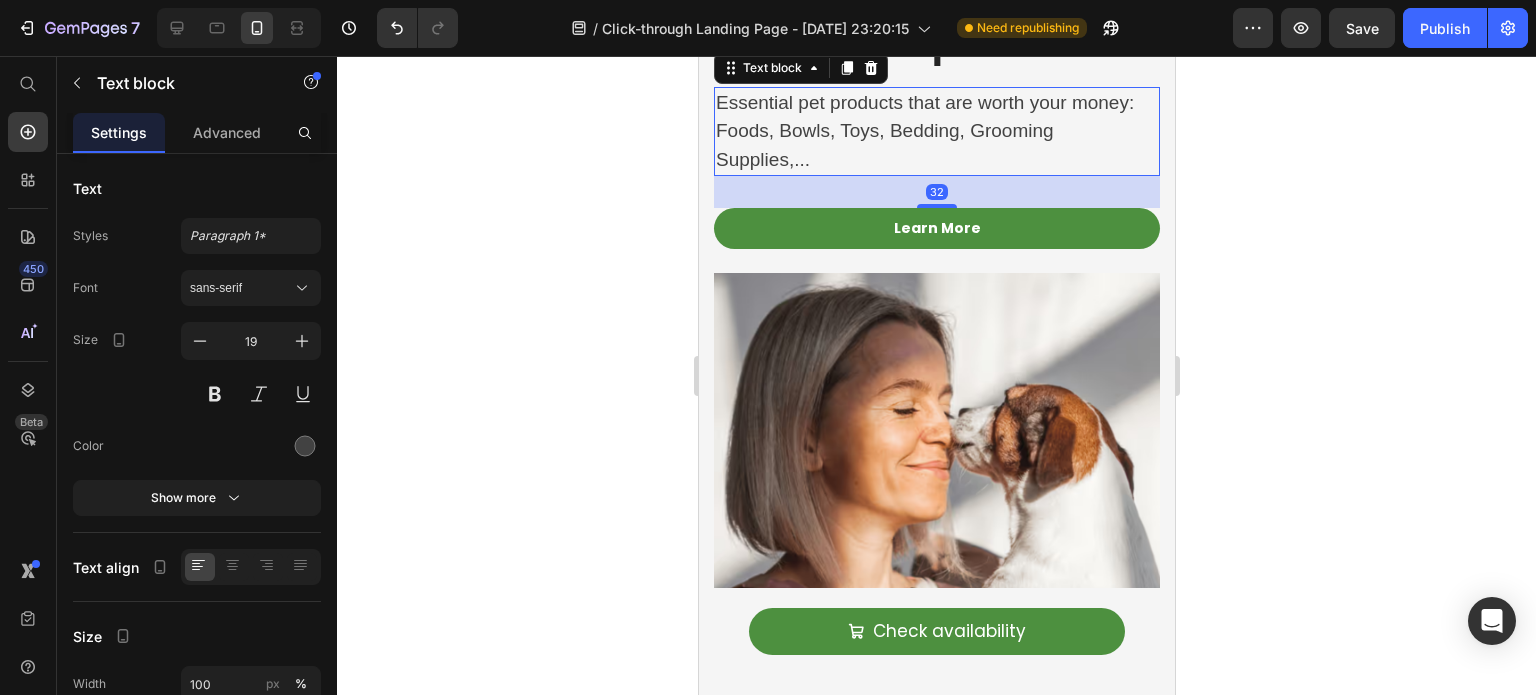 click on "Essential pet products that are worth your money: Foods, Bowls, Toys, Bedding, Grooming Supplies,..." at bounding box center [926, 132] 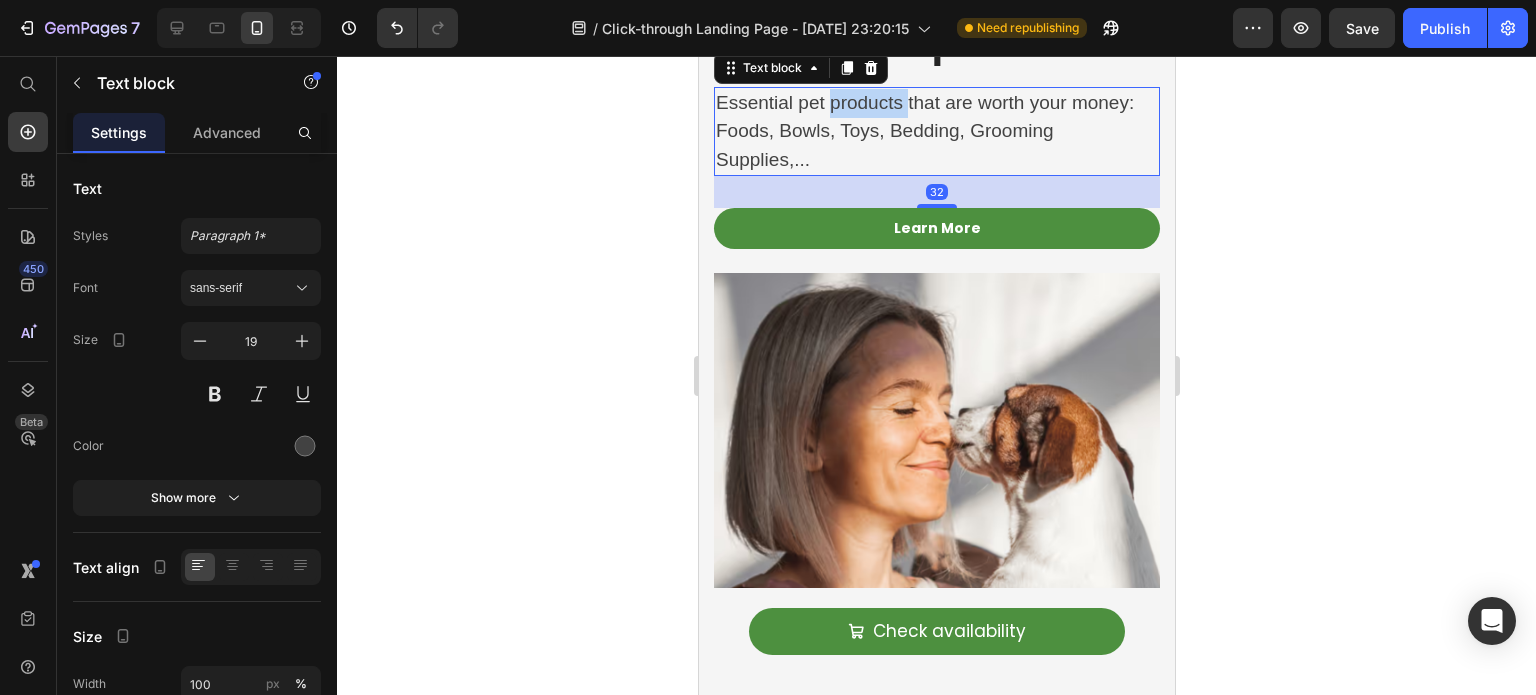 click on "Essential pet products that are worth your money: Foods, Bowls, Toys, Bedding, Grooming Supplies,..." at bounding box center [926, 132] 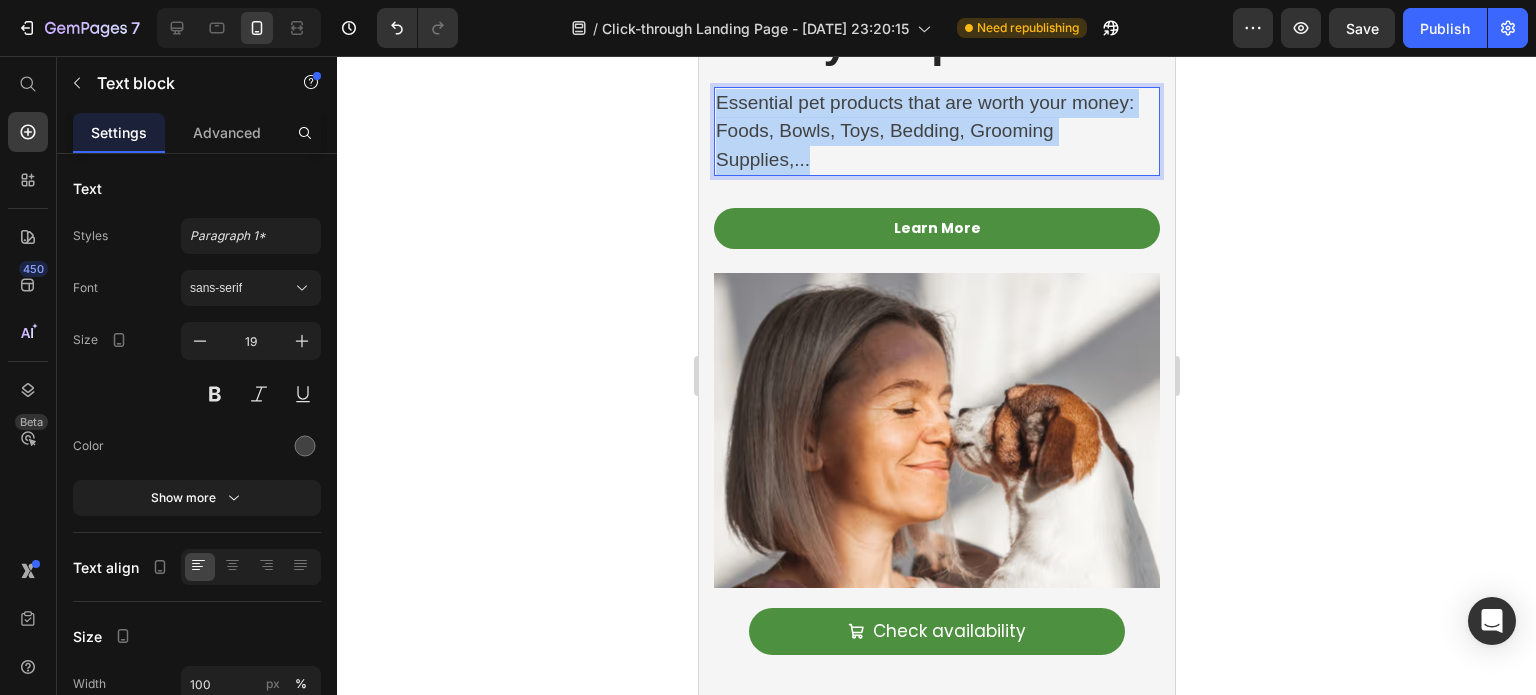 click on "Essential pet products that are worth your money: Foods, Bowls, Toys, Bedding, Grooming Supplies,..." at bounding box center (926, 132) 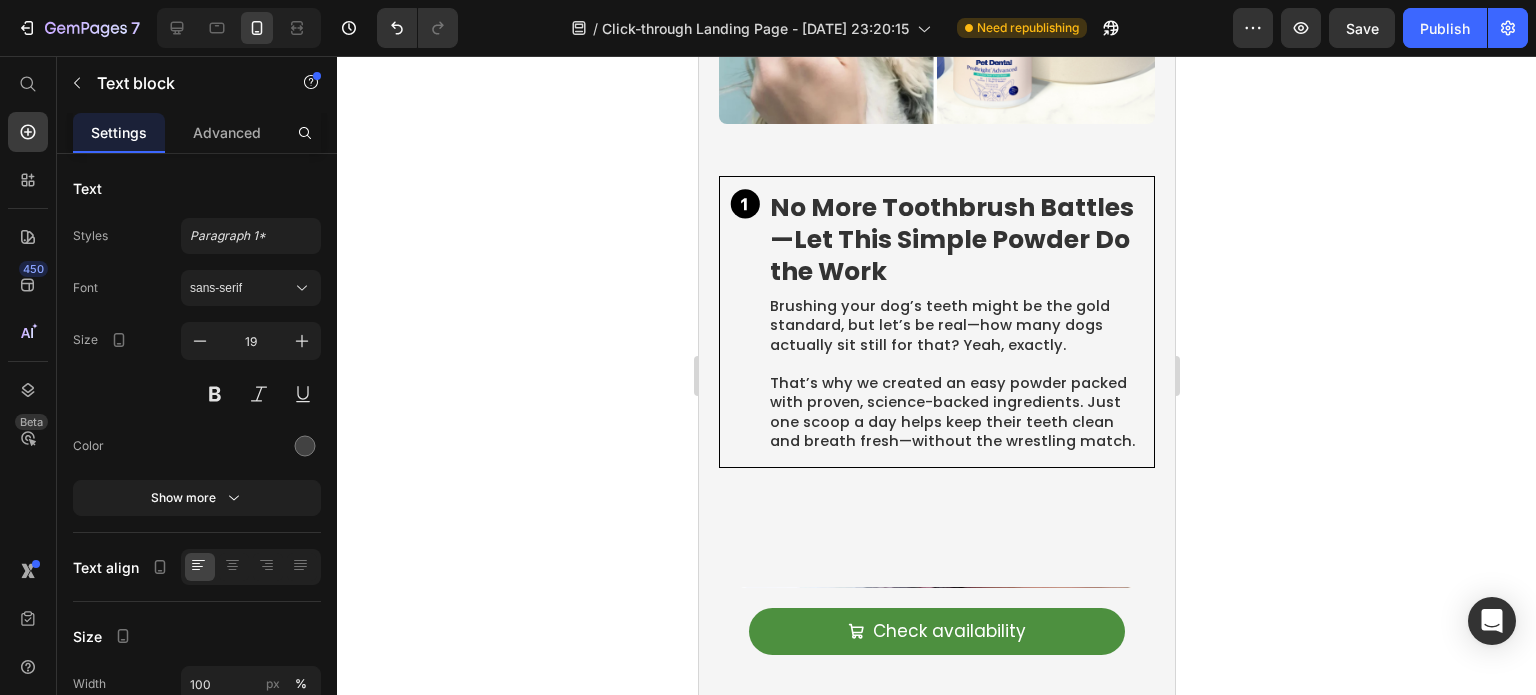 scroll, scrollTop: 1179, scrollLeft: 0, axis: vertical 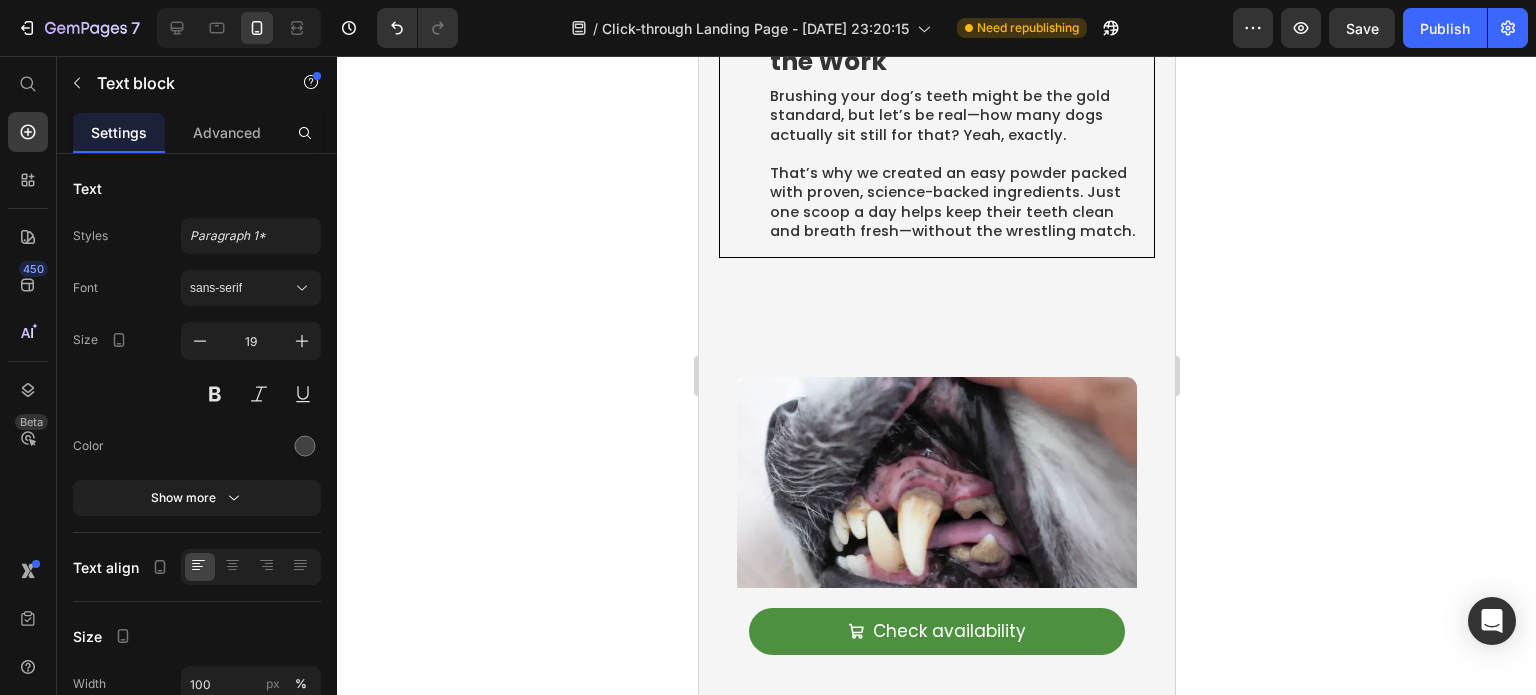 type on "16" 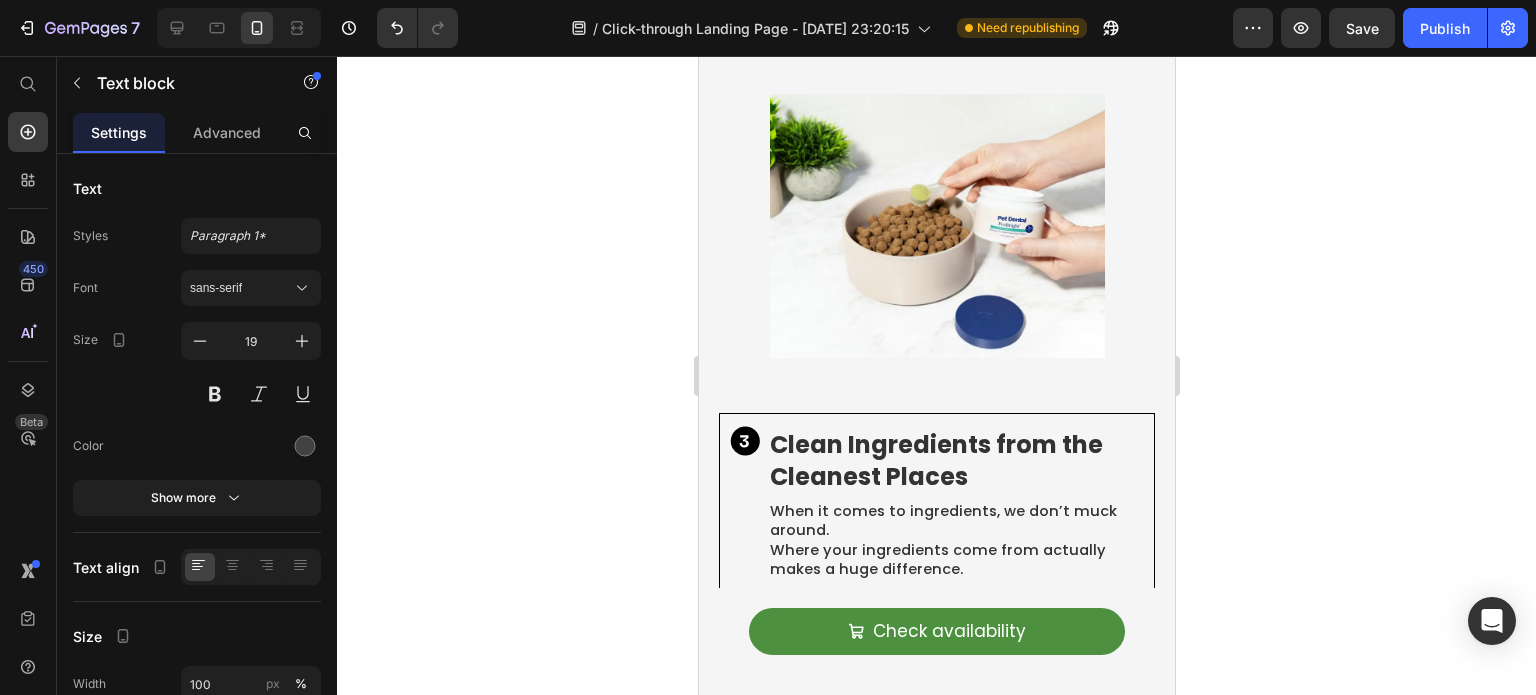 scroll, scrollTop: 2555, scrollLeft: 0, axis: vertical 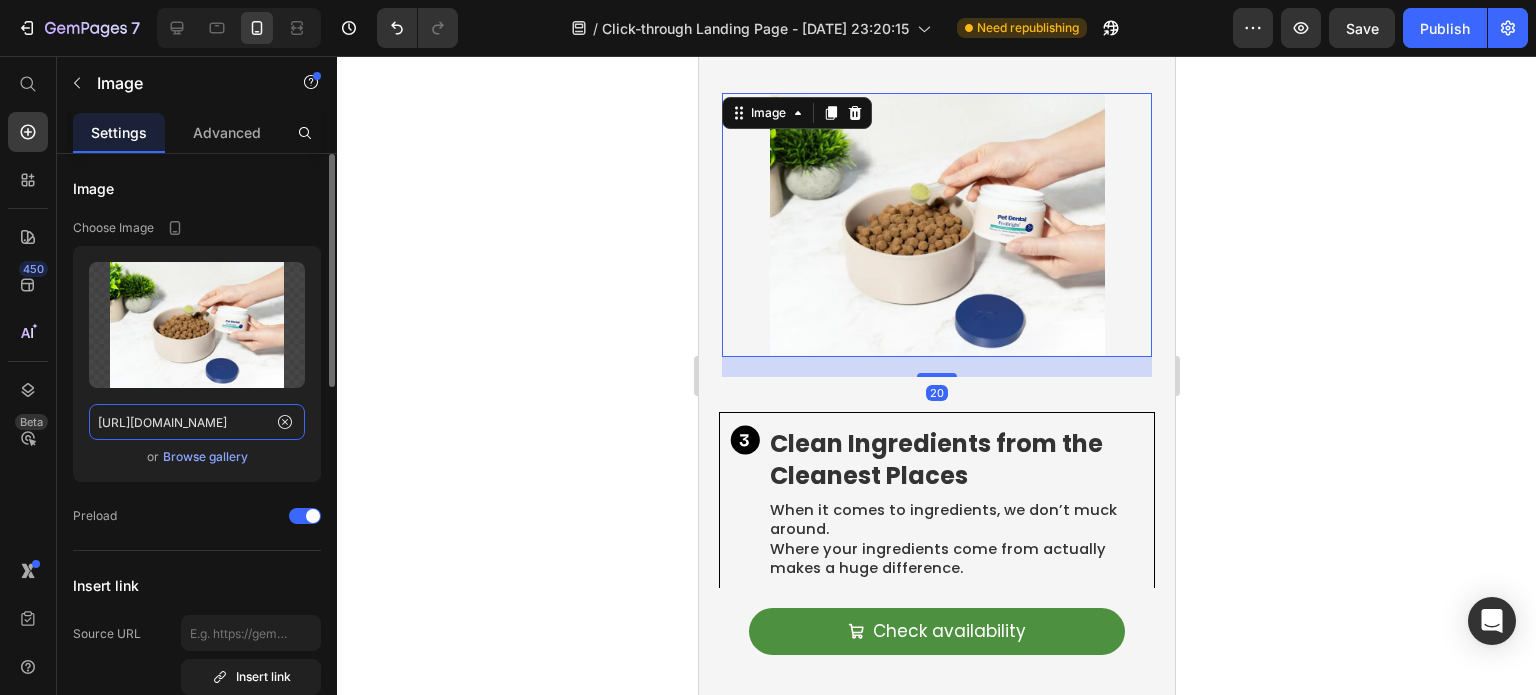 click on "https://cdn.shopify.com/s/files/1/0642/3973/0761/files/gempages_553527379021005886-cb056641-0f12-4260-b8b3-1e4ce29a4549.png" 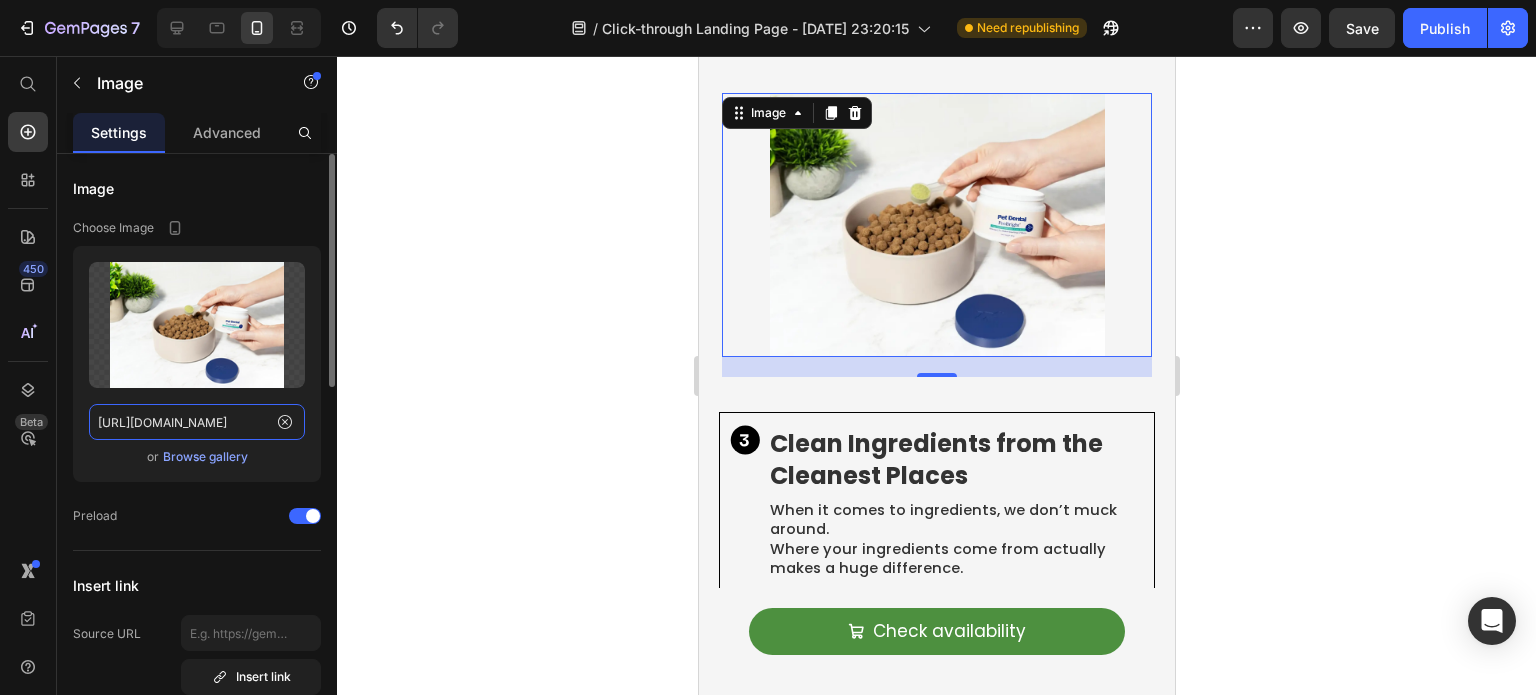 paste on "0dc8109b-3a2b-40b0-baaa-237ca96d7cbc.webp" 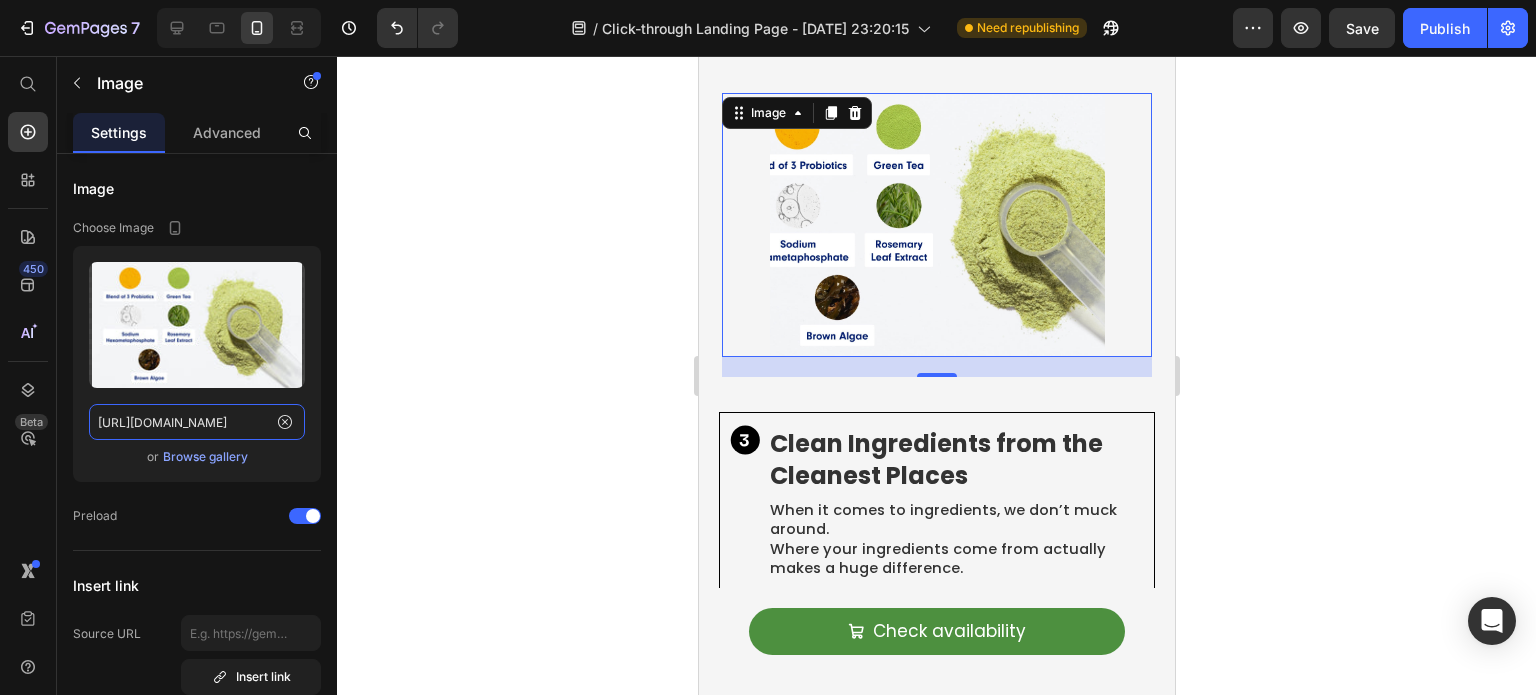 type on "[URL][DOMAIN_NAME]" 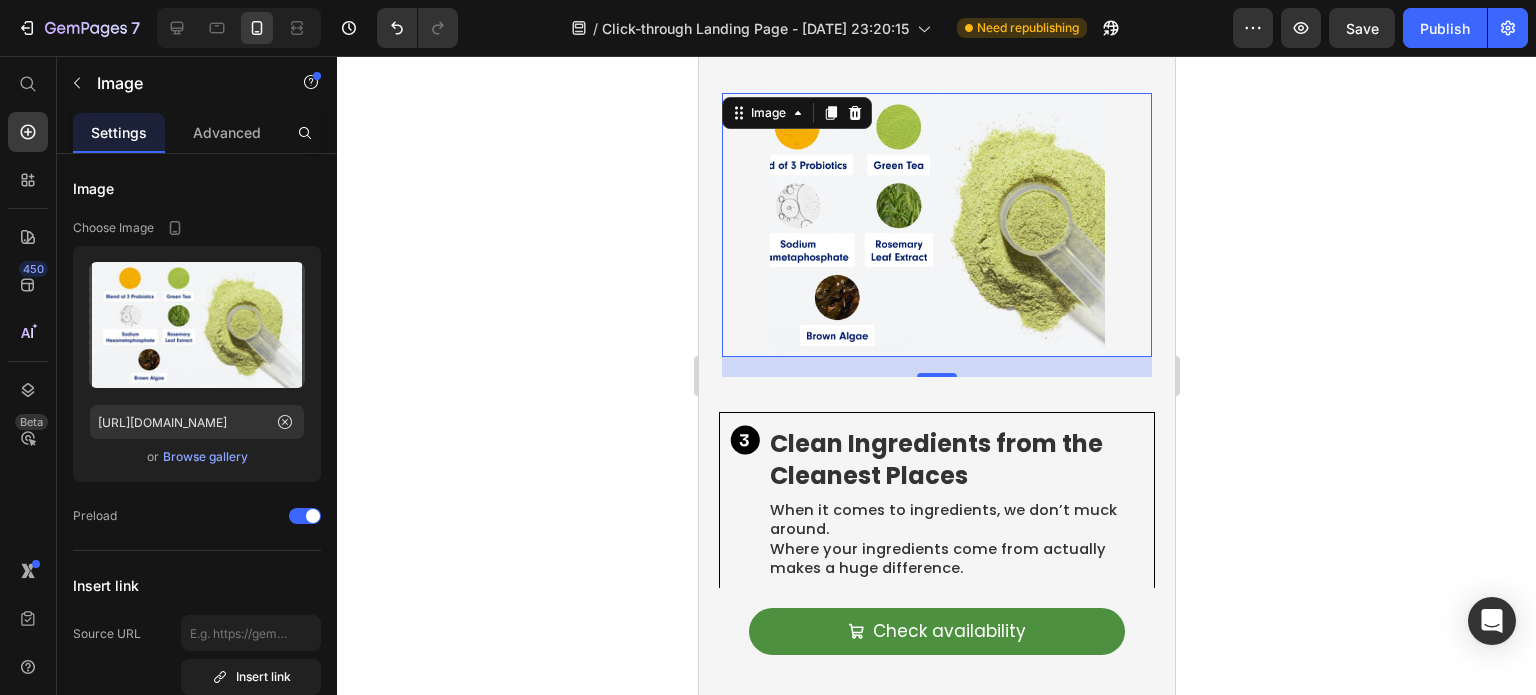 scroll, scrollTop: 0, scrollLeft: 0, axis: both 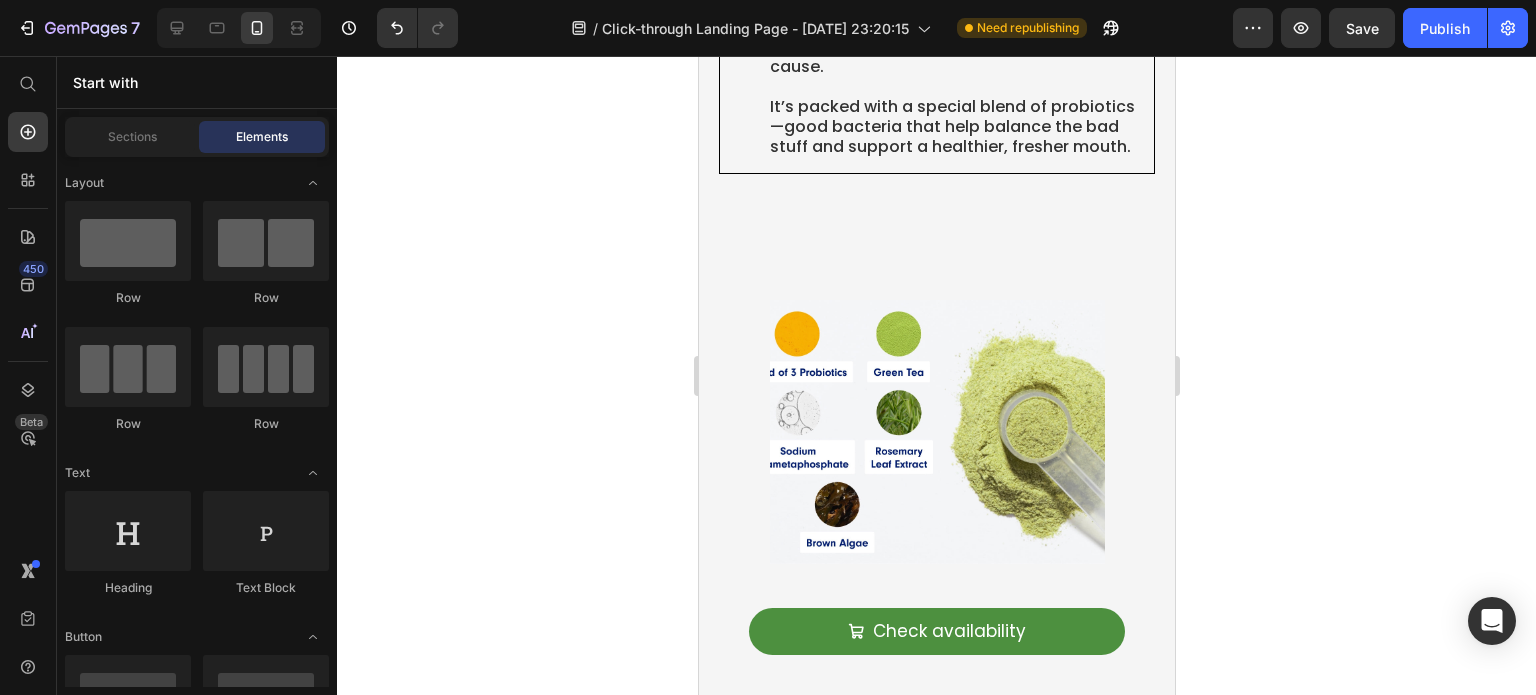 click 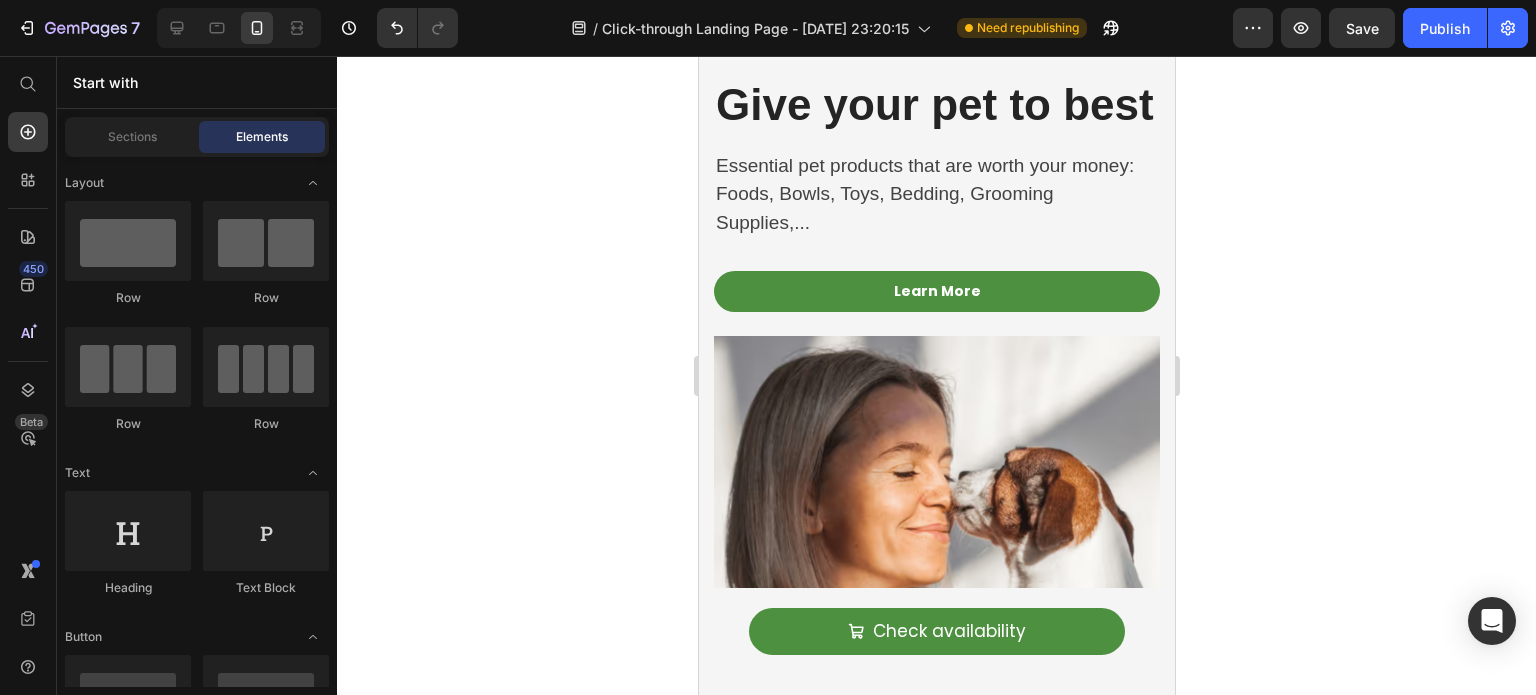 scroll, scrollTop: 0, scrollLeft: 0, axis: both 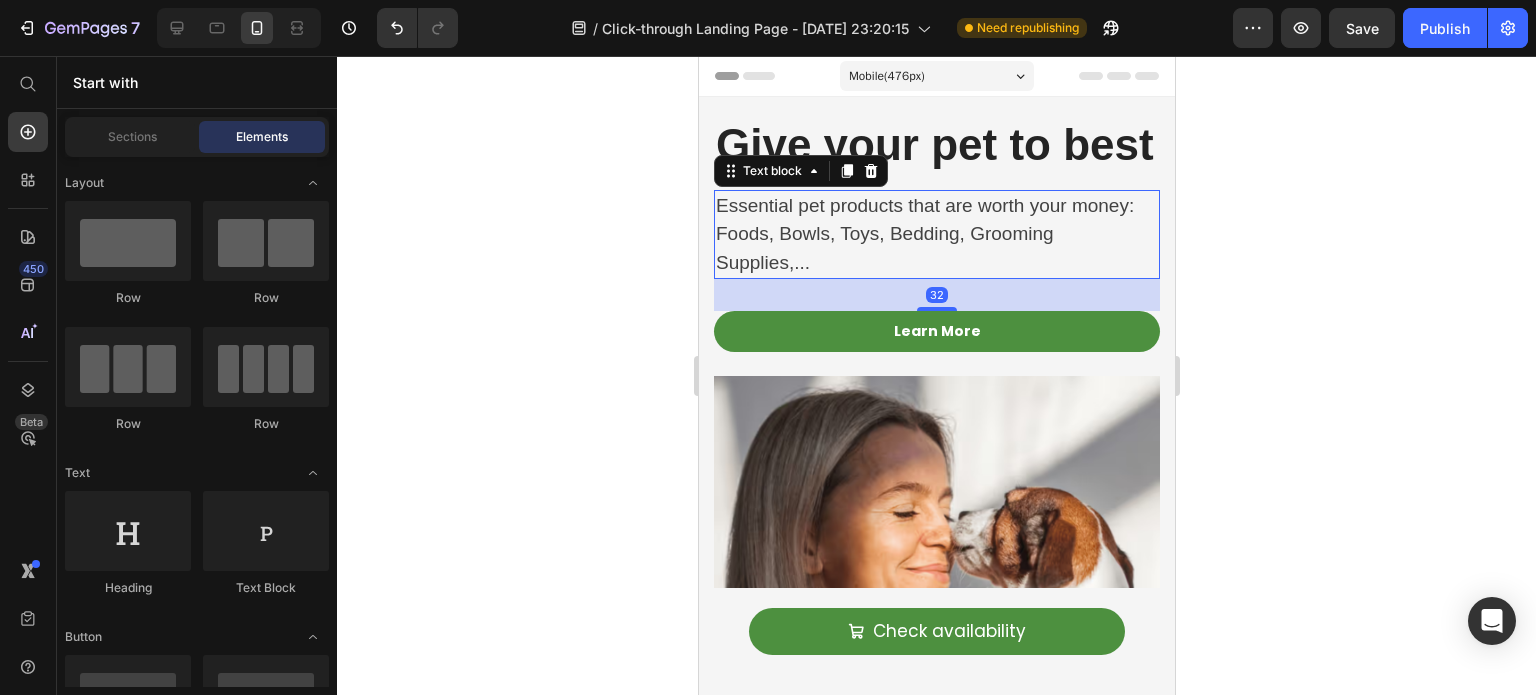 click on "Essential pet products that are worth your money: Foods, Bowls, Toys, Bedding, Grooming Supplies,..." at bounding box center (926, 235) 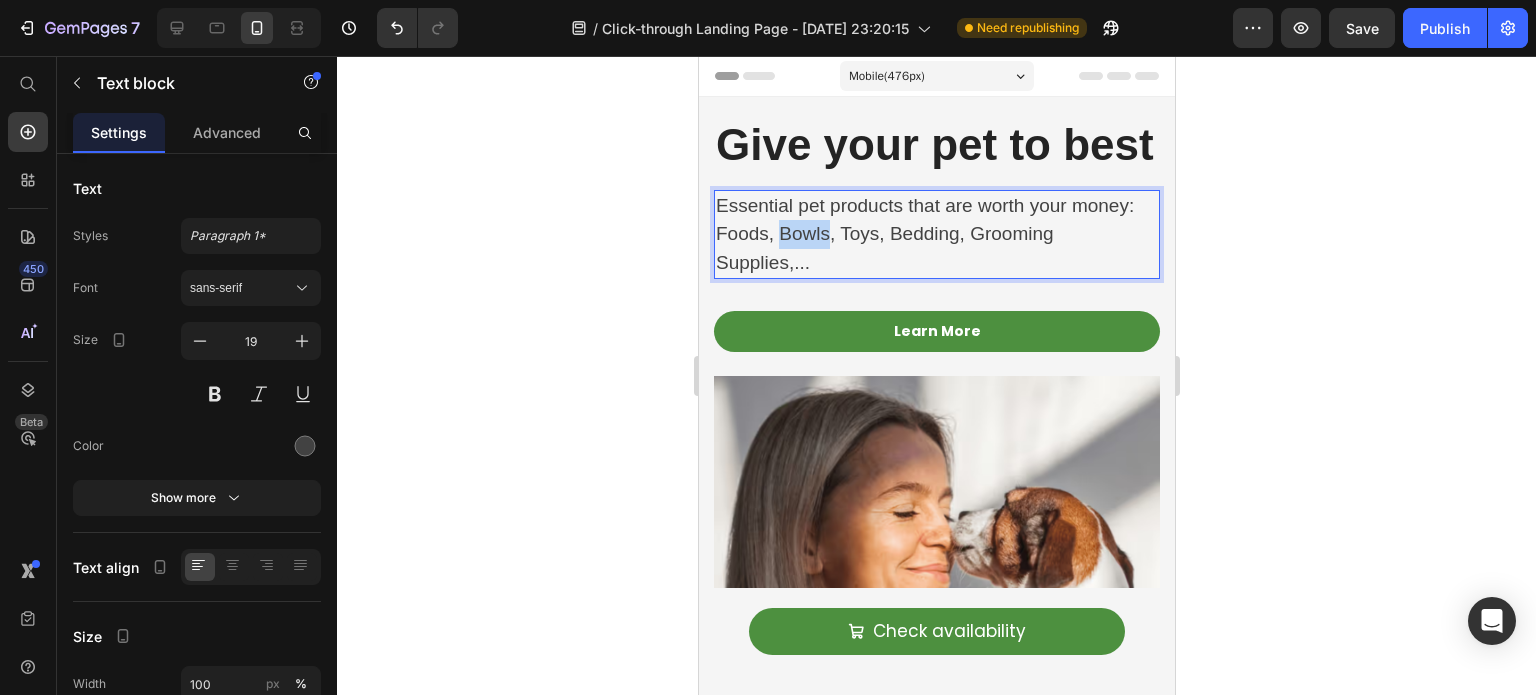 click on "Essential pet products that are worth your money: Foods, Bowls, Toys, Bedding, Grooming Supplies,..." at bounding box center (926, 235) 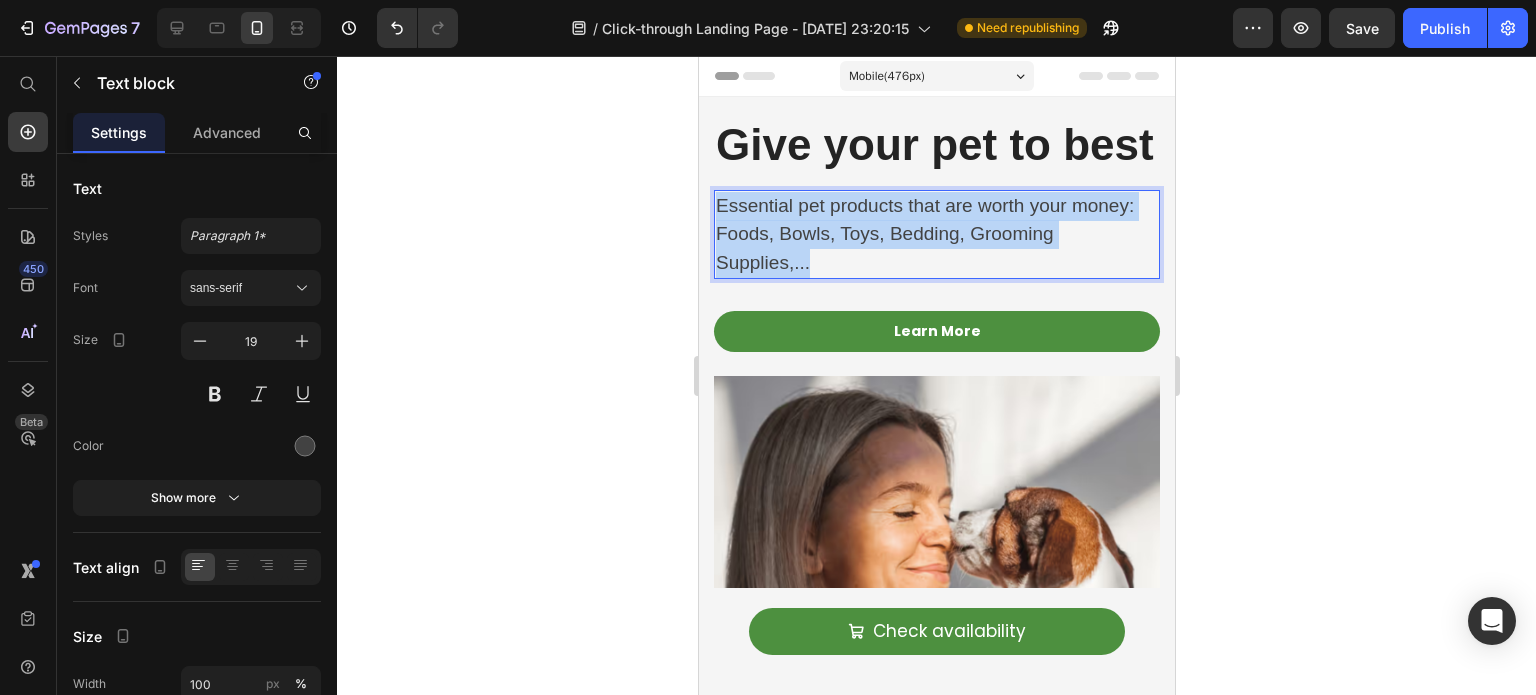 click on "Essential pet products that are worth your money: Foods, Bowls, Toys, Bedding, Grooming Supplies,..." at bounding box center [926, 235] 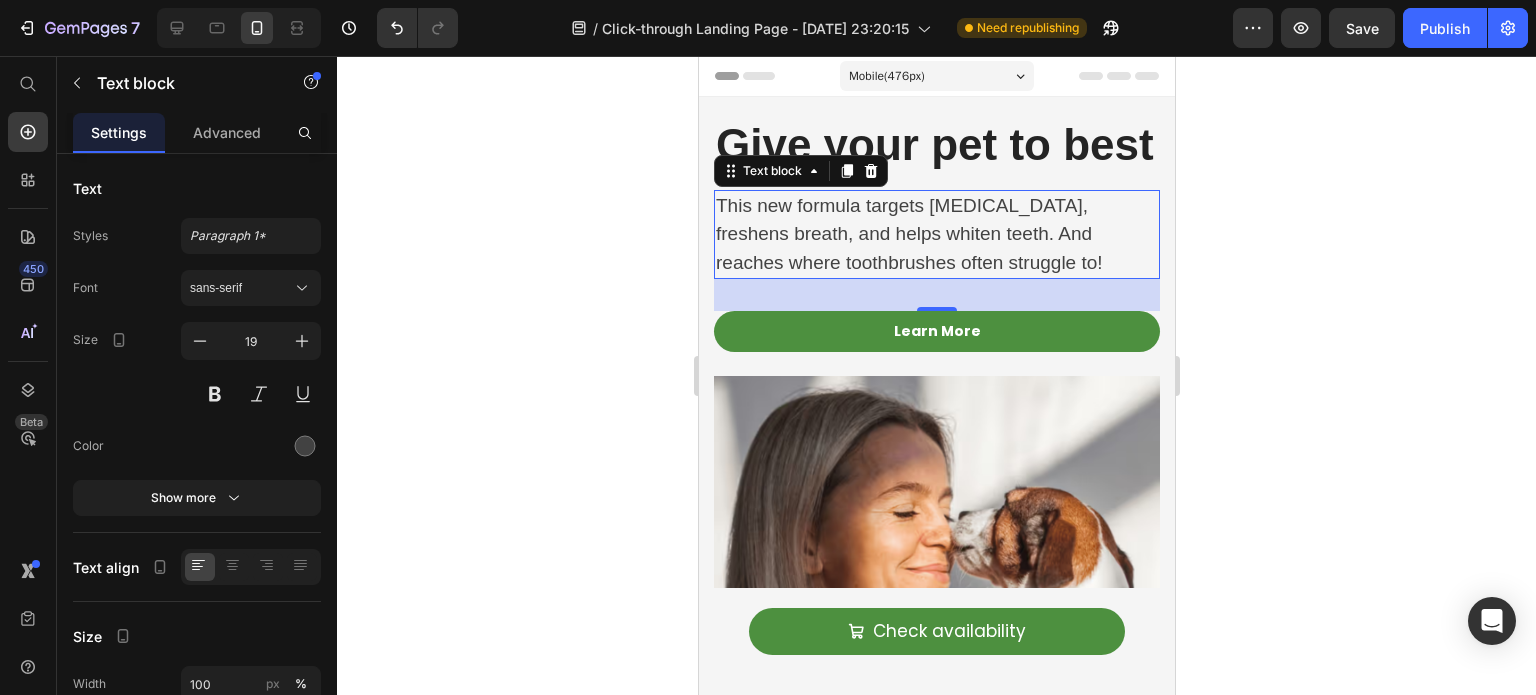 click 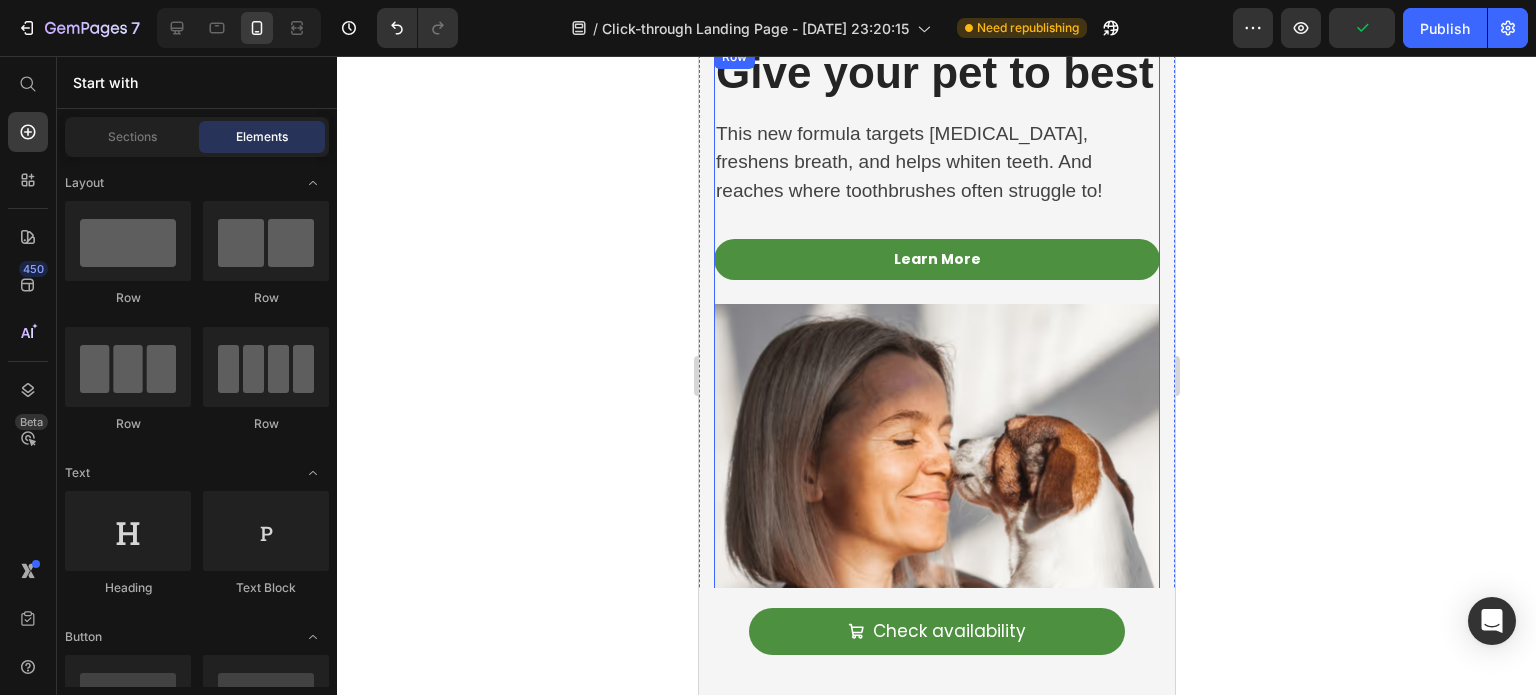 scroll, scrollTop: 70, scrollLeft: 0, axis: vertical 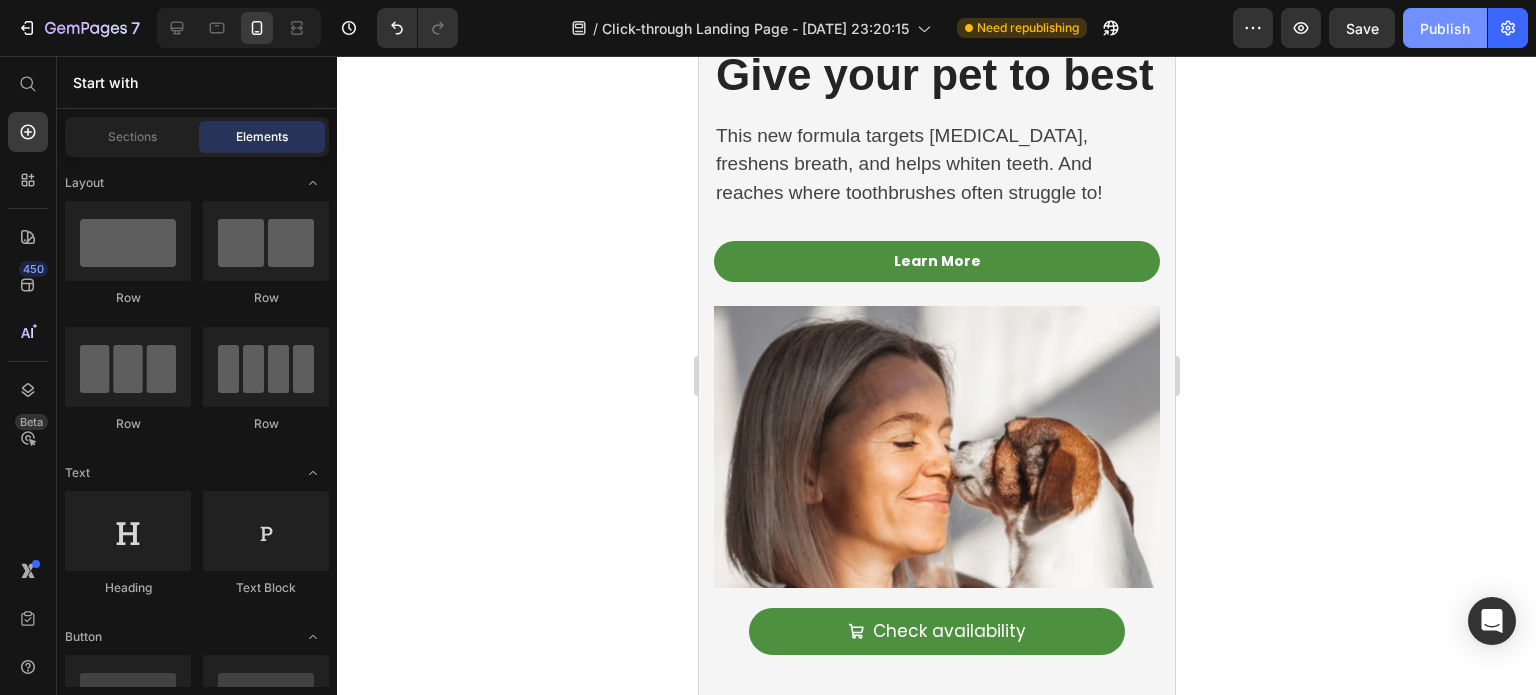click on "Publish" 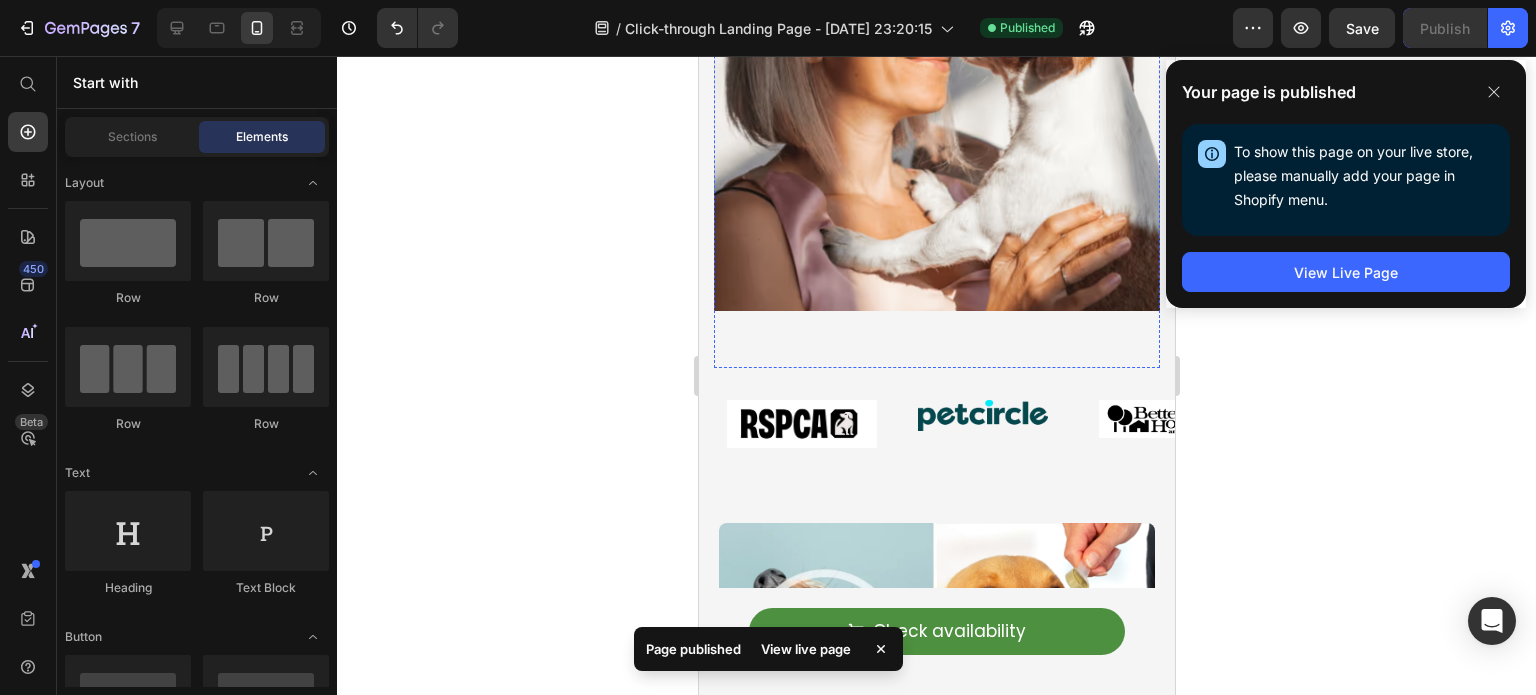 scroll, scrollTop: 508, scrollLeft: 0, axis: vertical 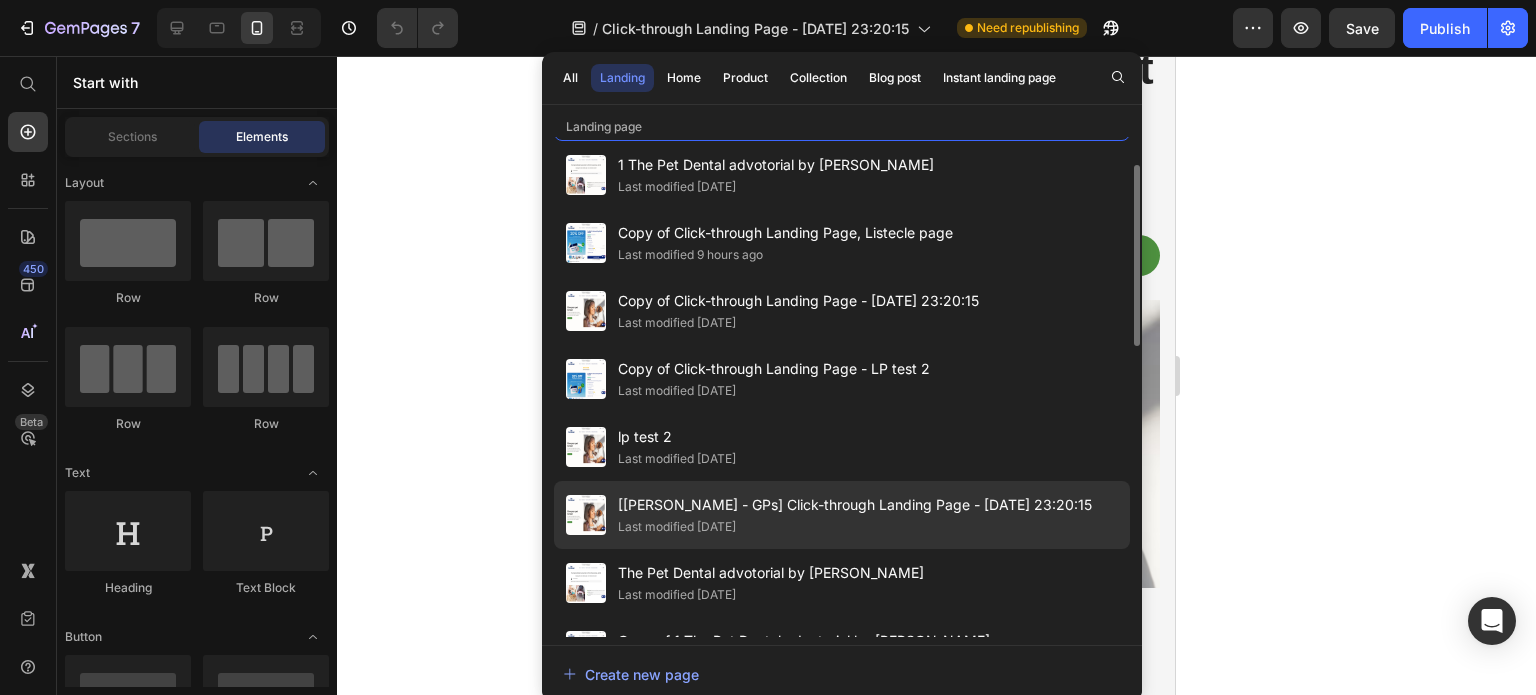 click on "The Pet Dental advotorial by [PERSON_NAME]" at bounding box center (771, 573) 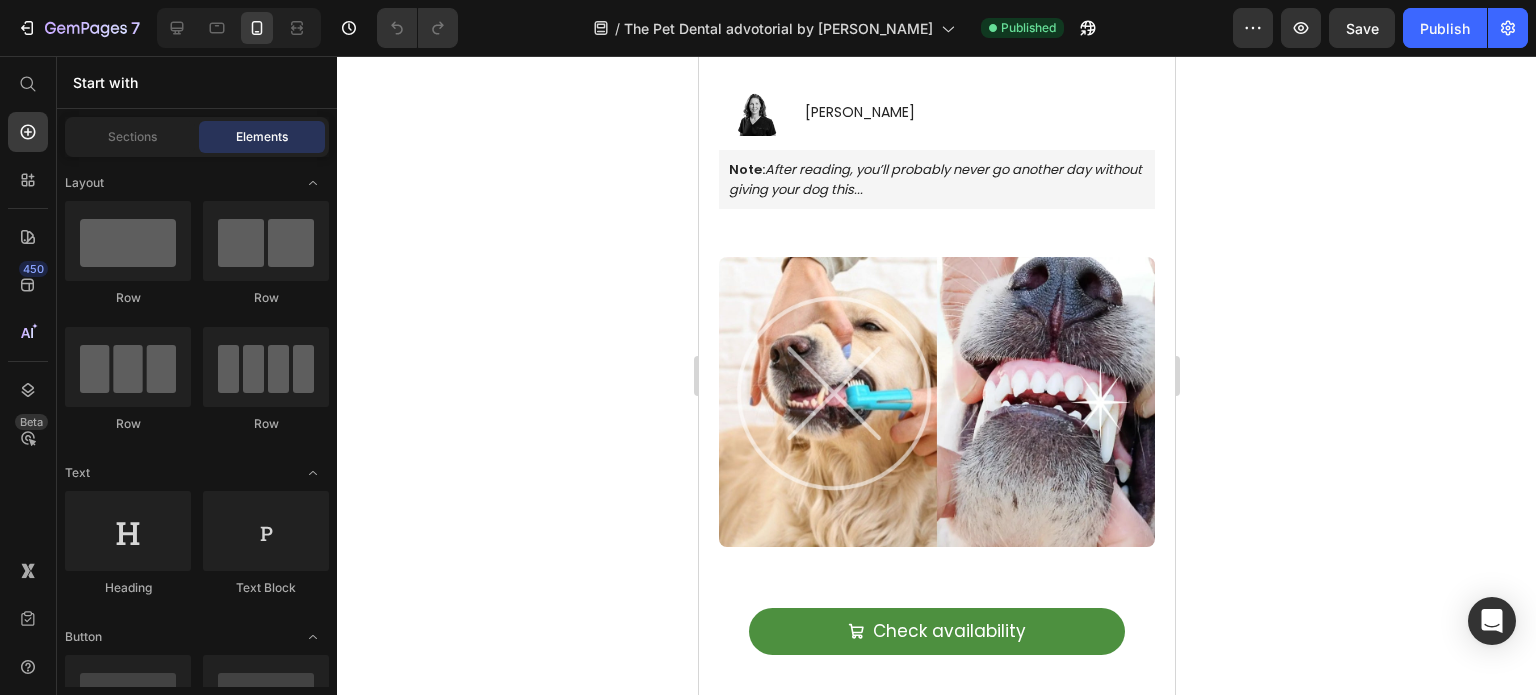 scroll, scrollTop: 0, scrollLeft: 0, axis: both 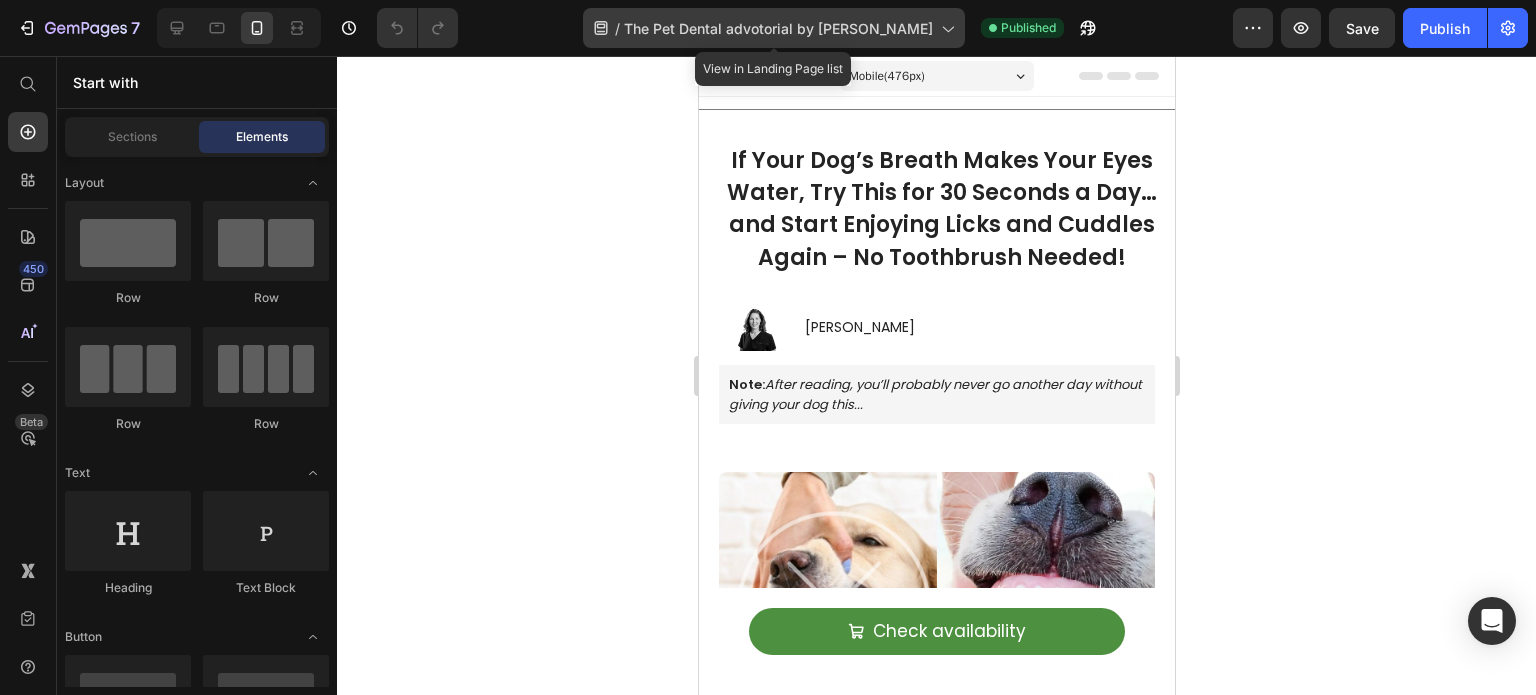 click on "The Pet Dental advotorial by [PERSON_NAME]" at bounding box center (778, 28) 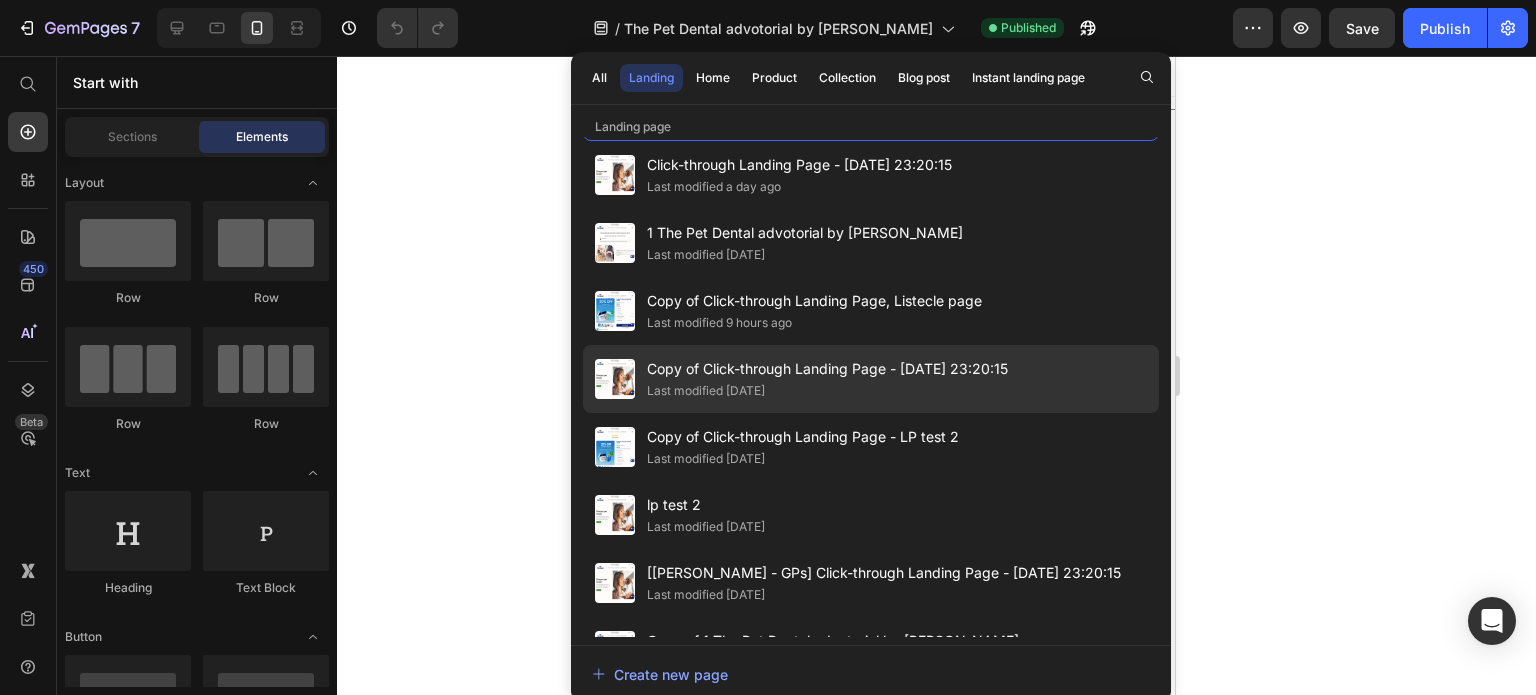click on "Copy of Click-through Landing Page - [DATE] 23:20:15" at bounding box center [827, 369] 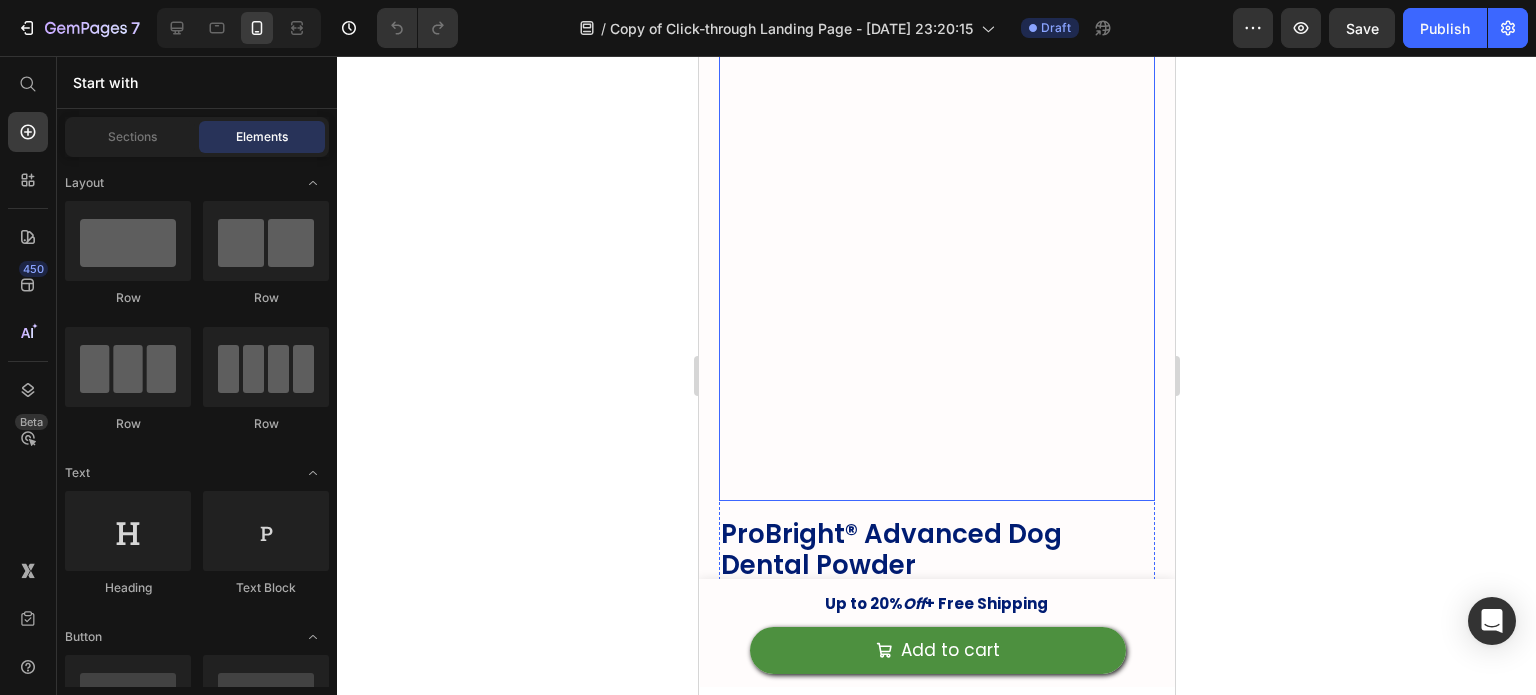 scroll, scrollTop: 178, scrollLeft: 0, axis: vertical 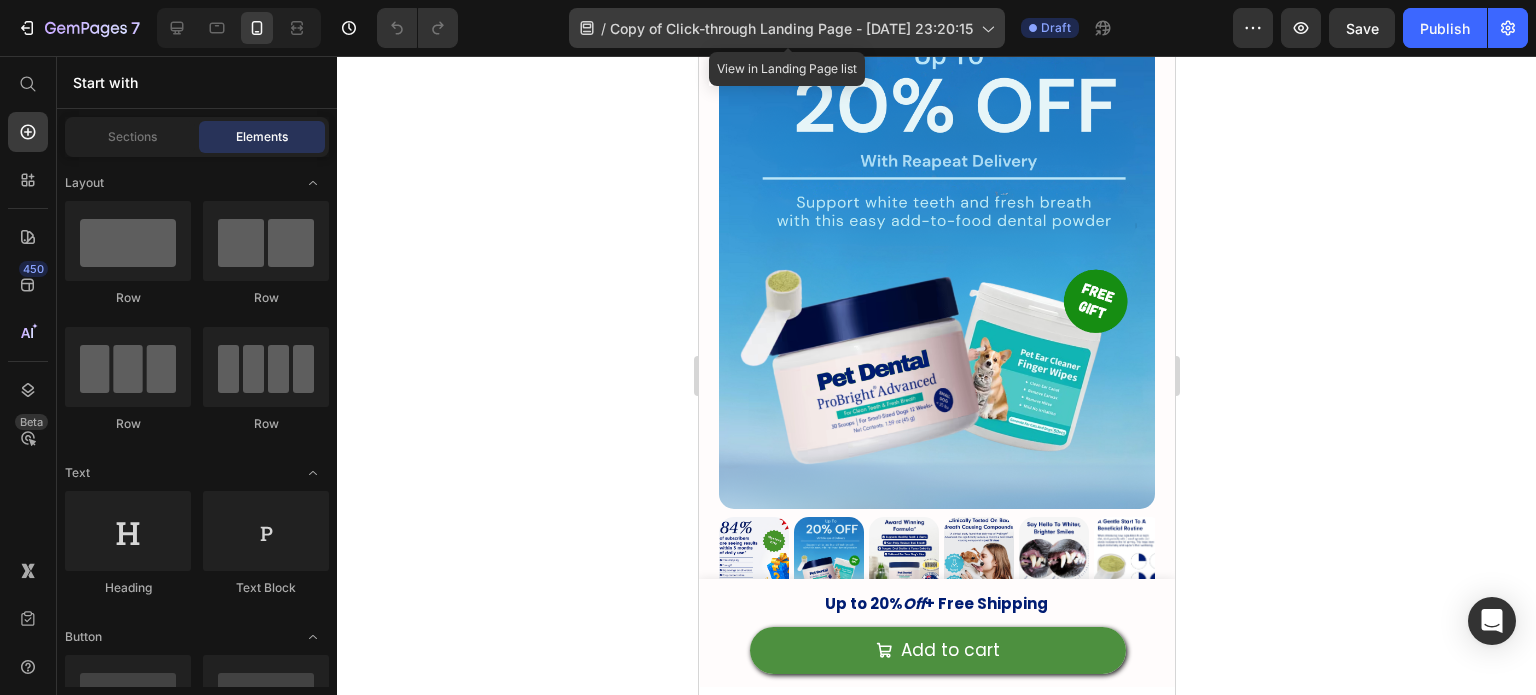 click on "/  Copy of Click-through Landing Page - [DATE] 23:20:15" 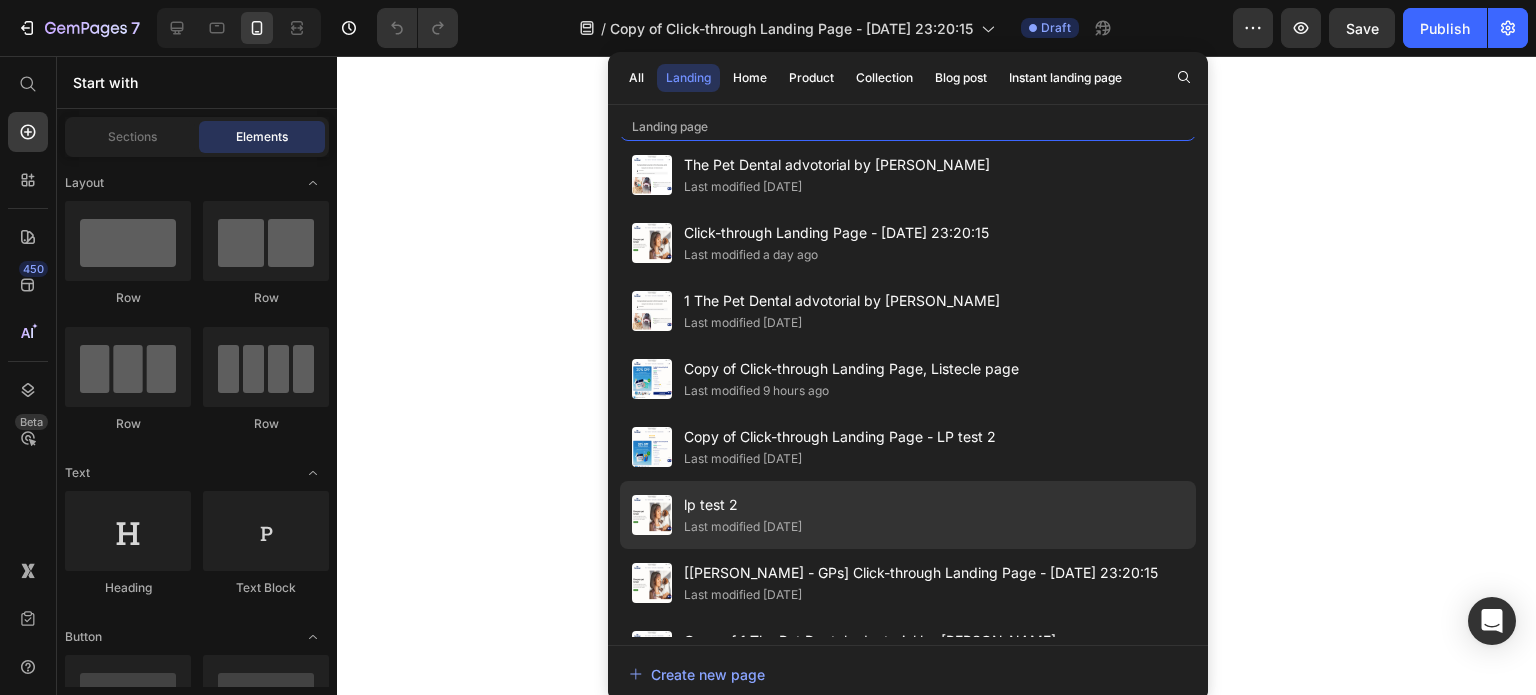 click on "lp test 2" at bounding box center (743, 505) 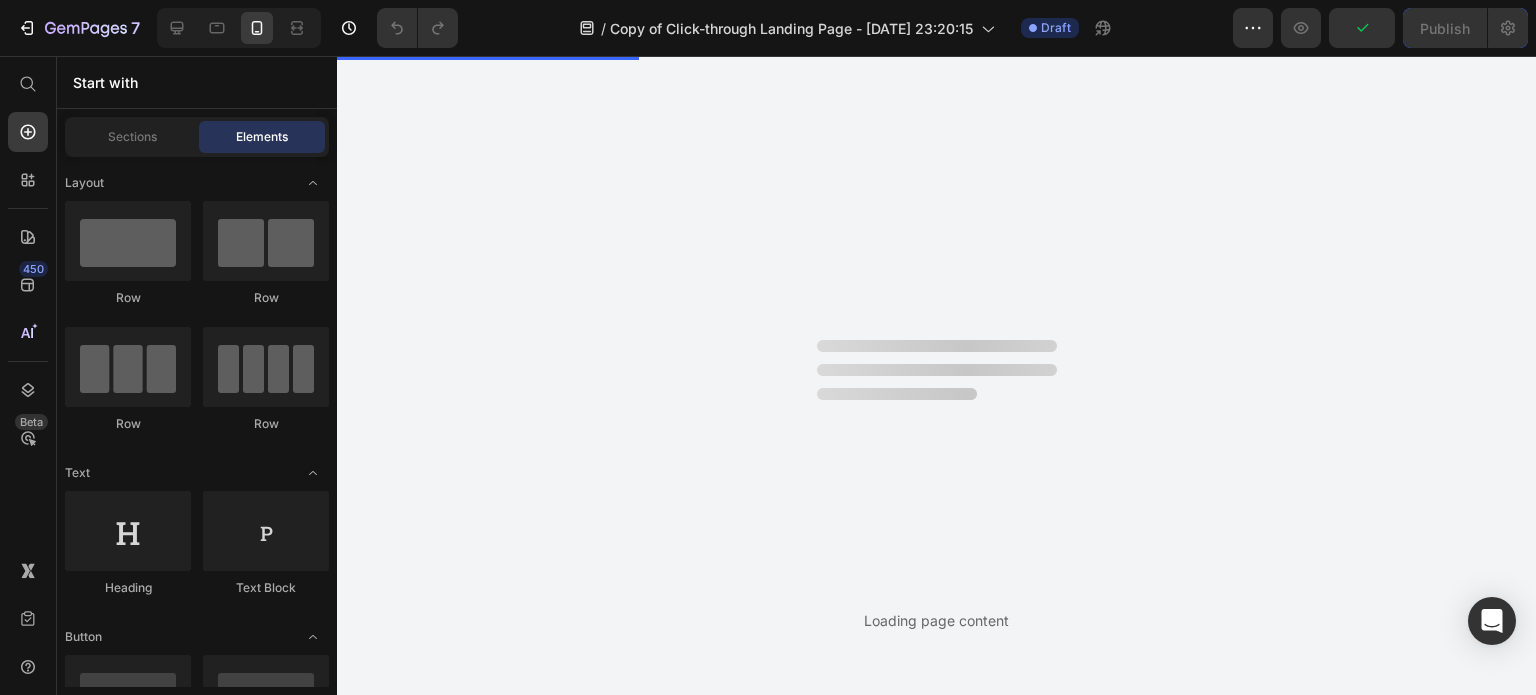 scroll, scrollTop: 0, scrollLeft: 0, axis: both 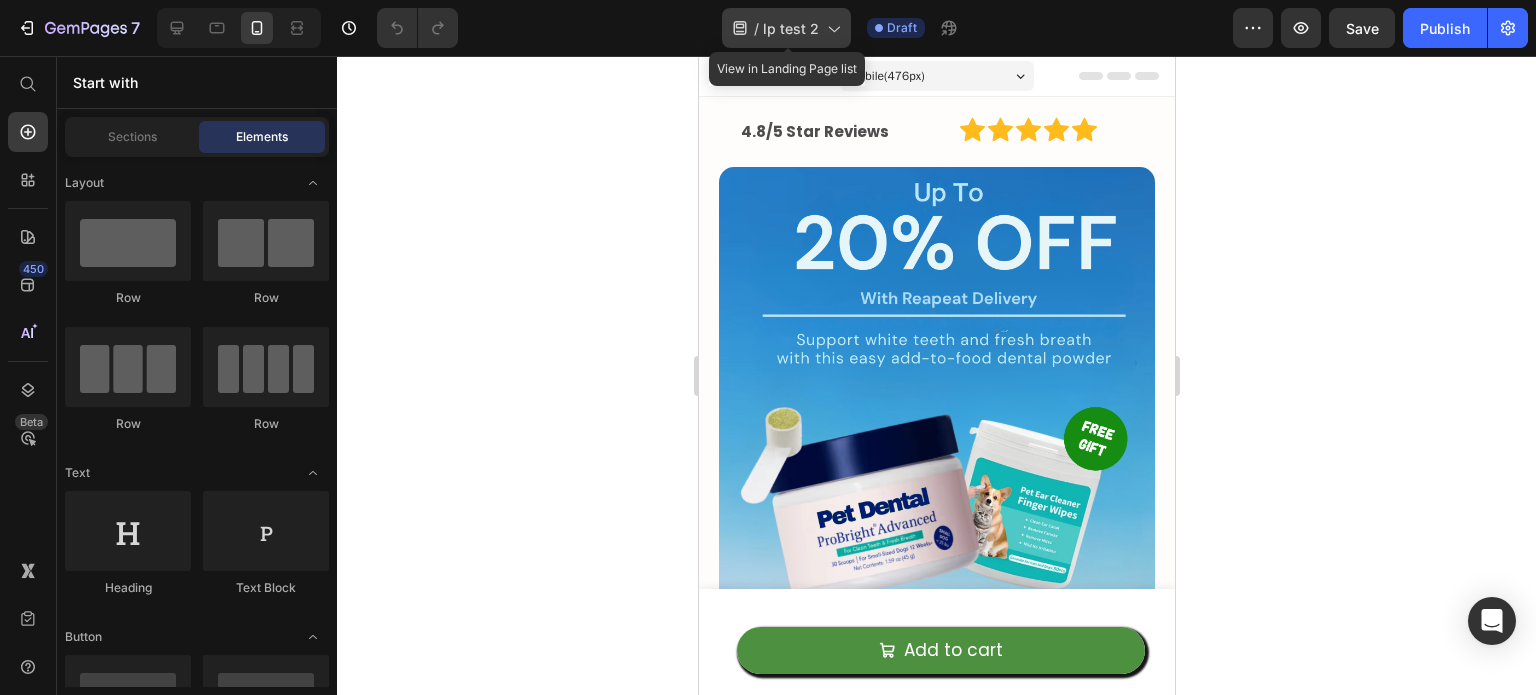click 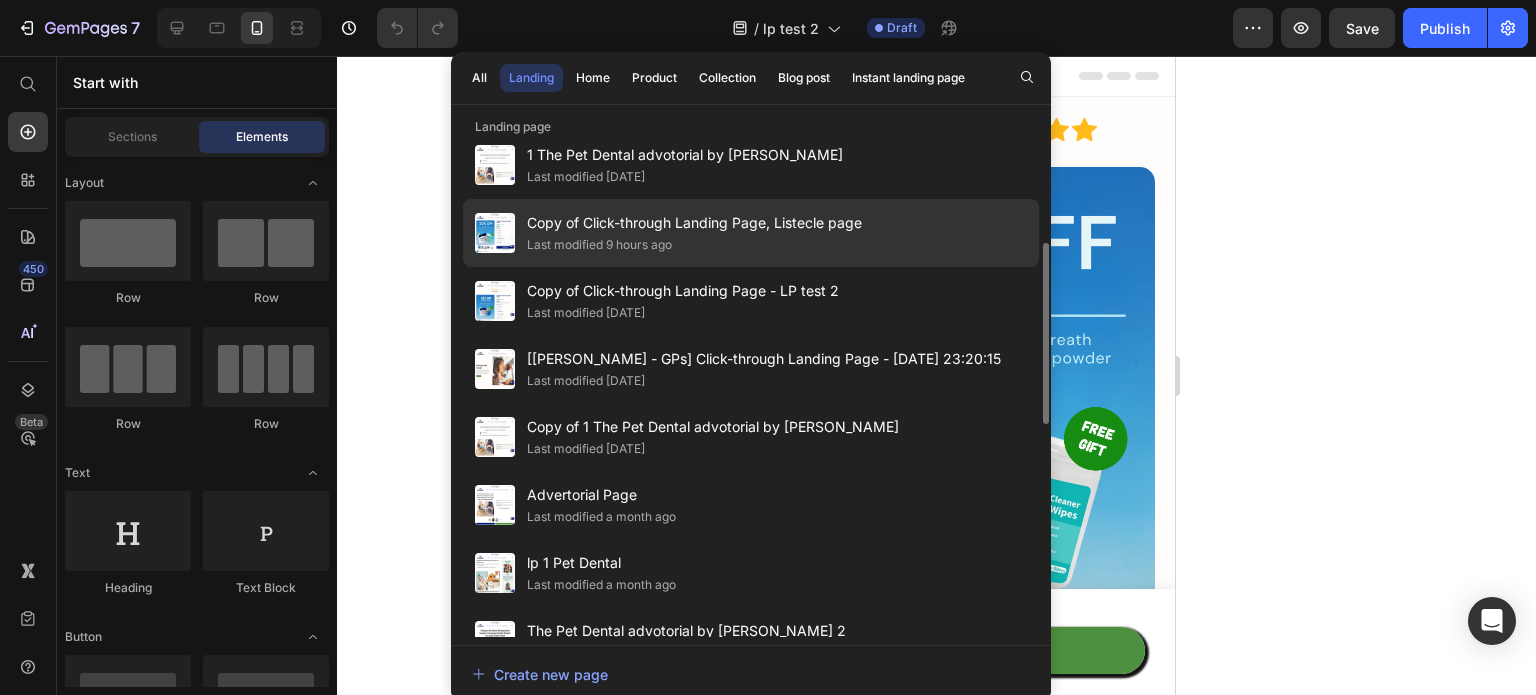 scroll, scrollTop: 348, scrollLeft: 0, axis: vertical 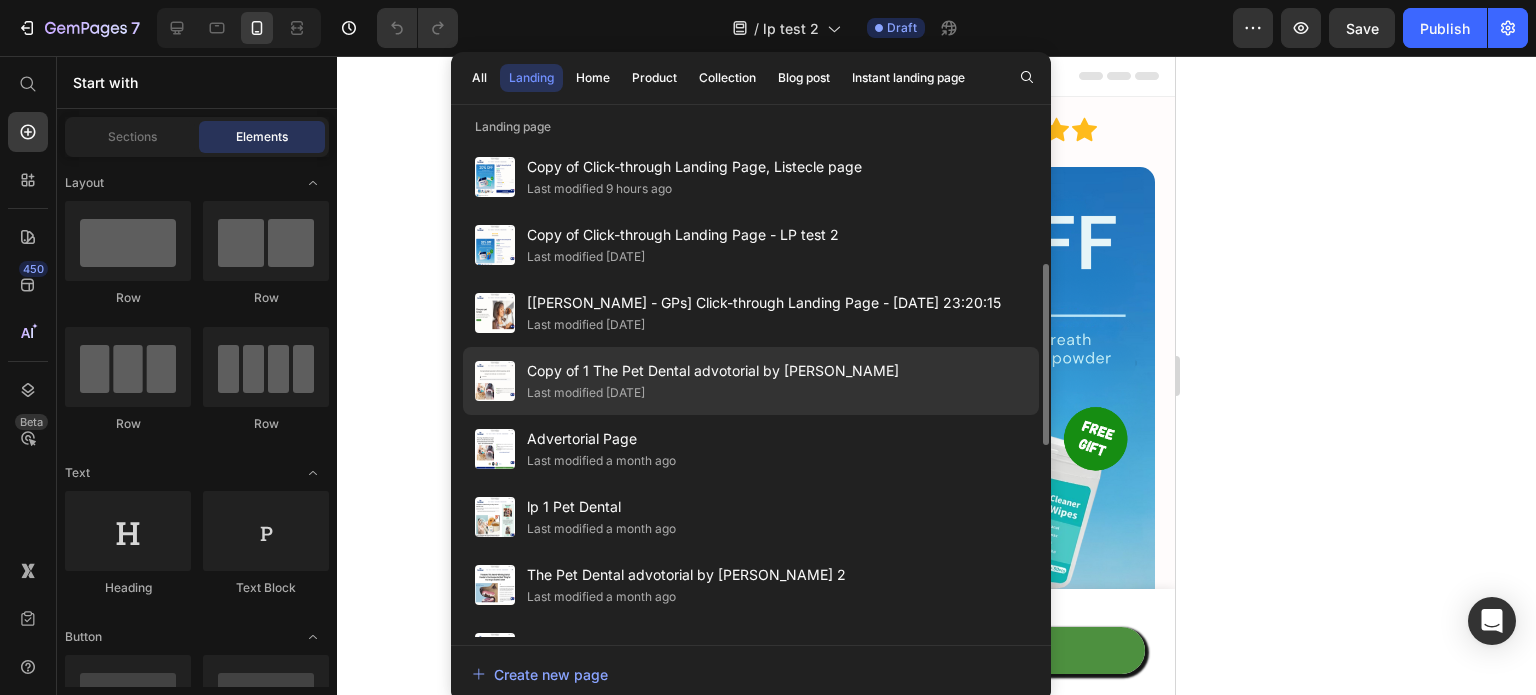 click on "Last modified [DATE]" 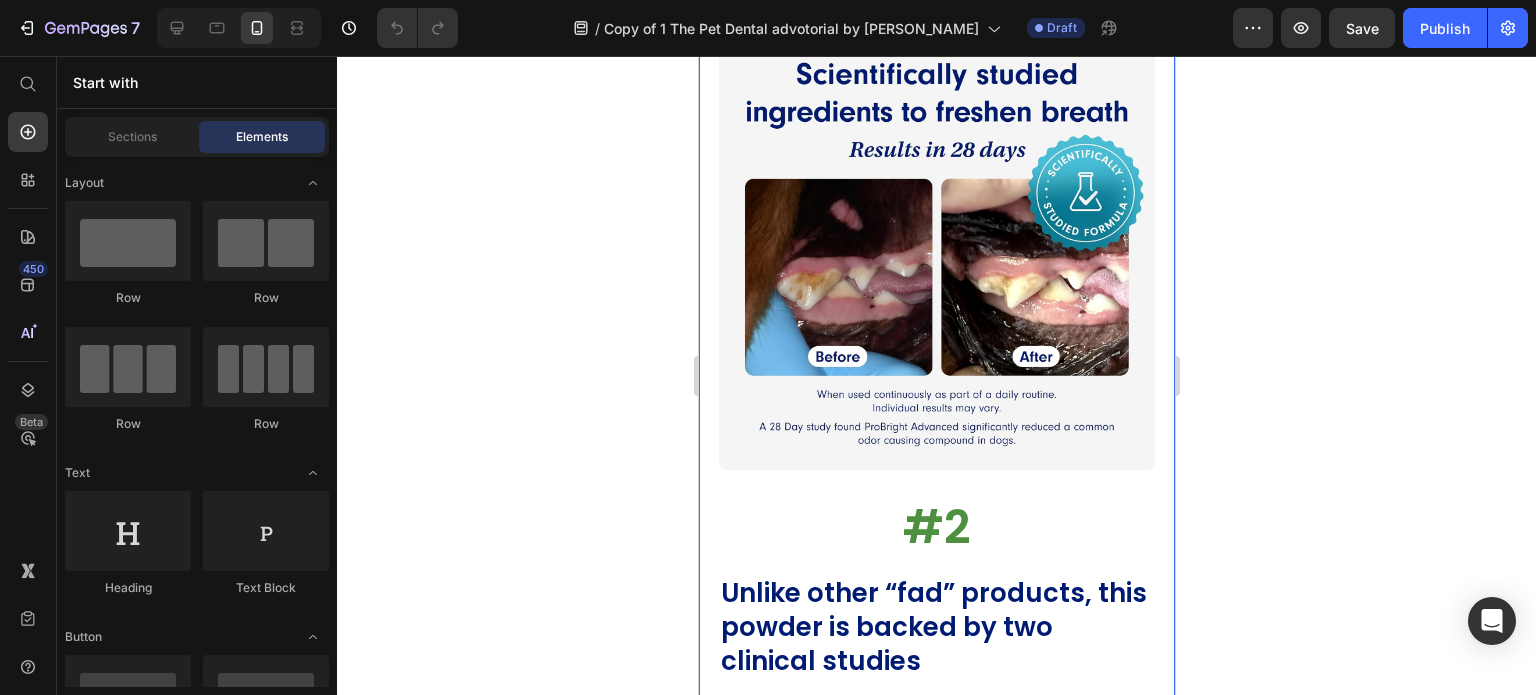 scroll, scrollTop: 1208, scrollLeft: 0, axis: vertical 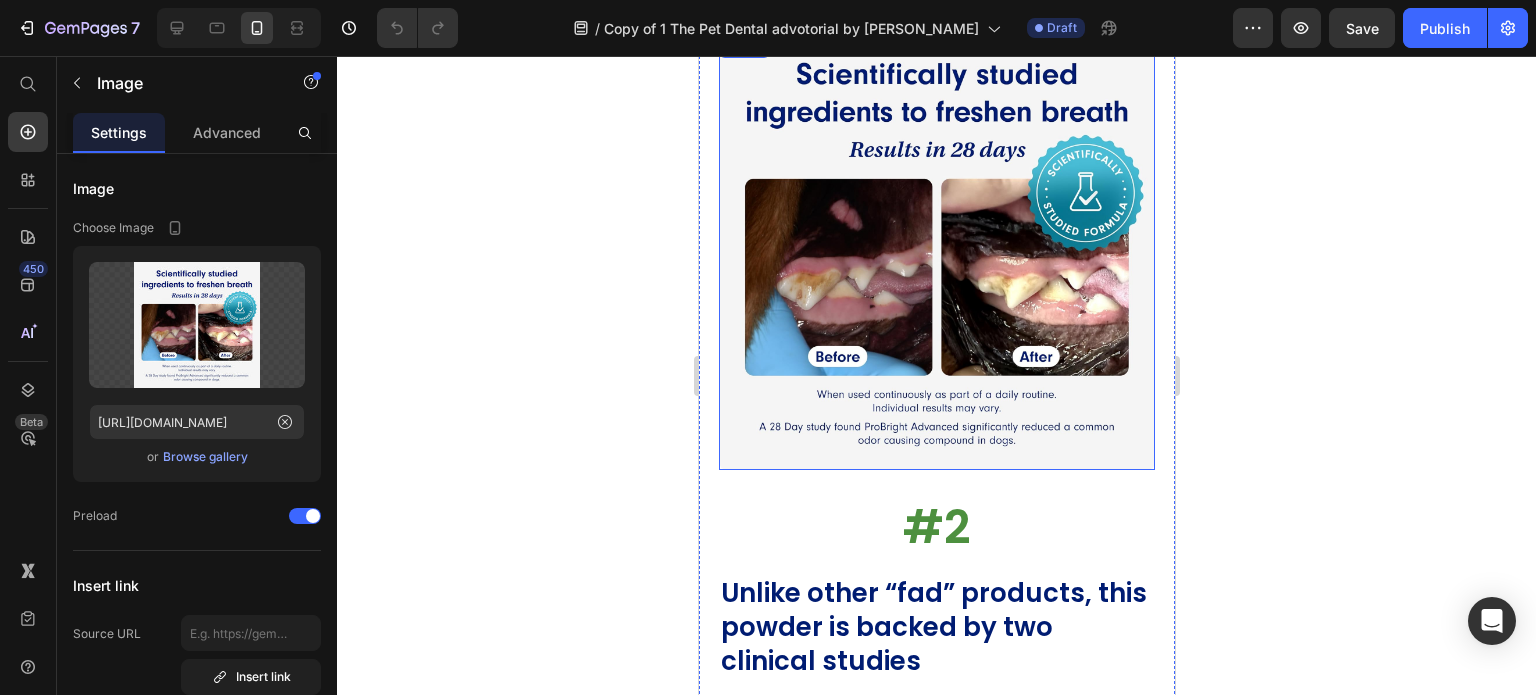 click at bounding box center [936, 252] 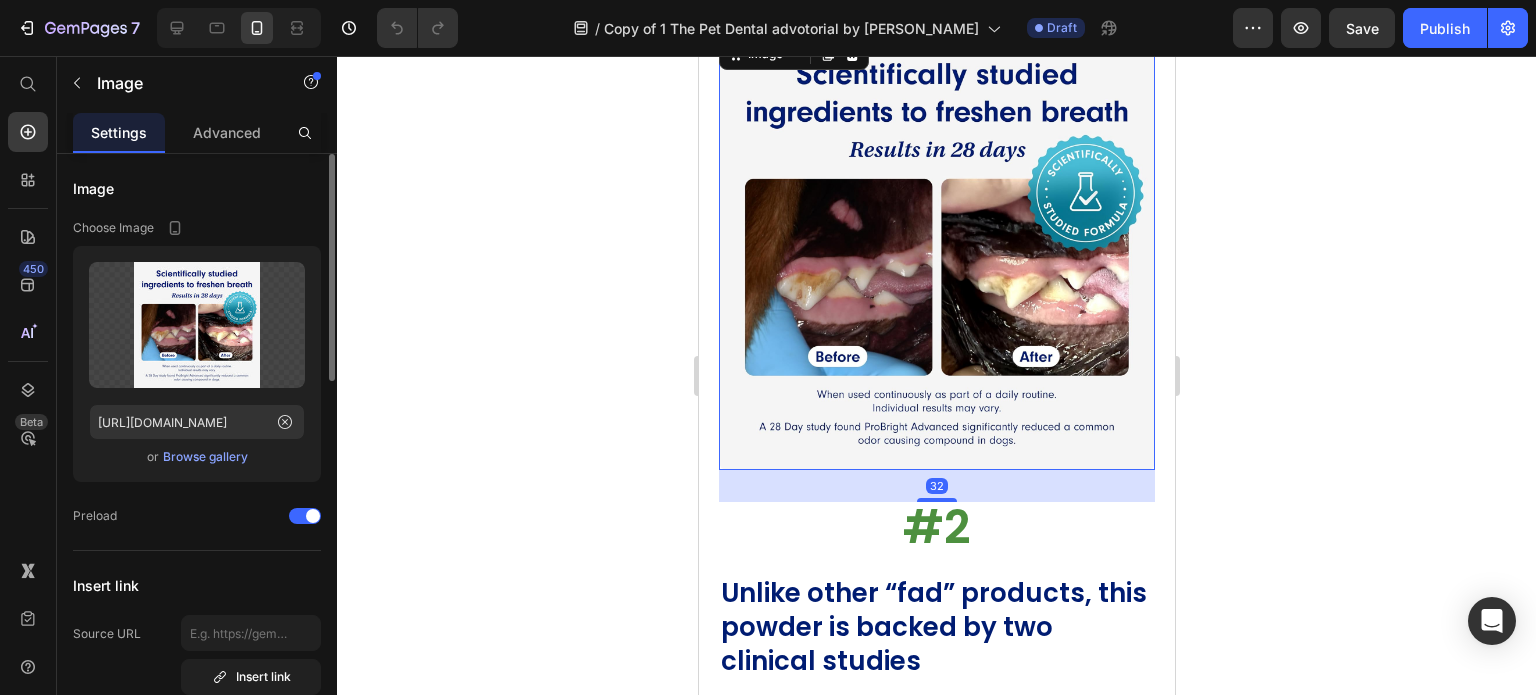scroll, scrollTop: 0, scrollLeft: 0, axis: both 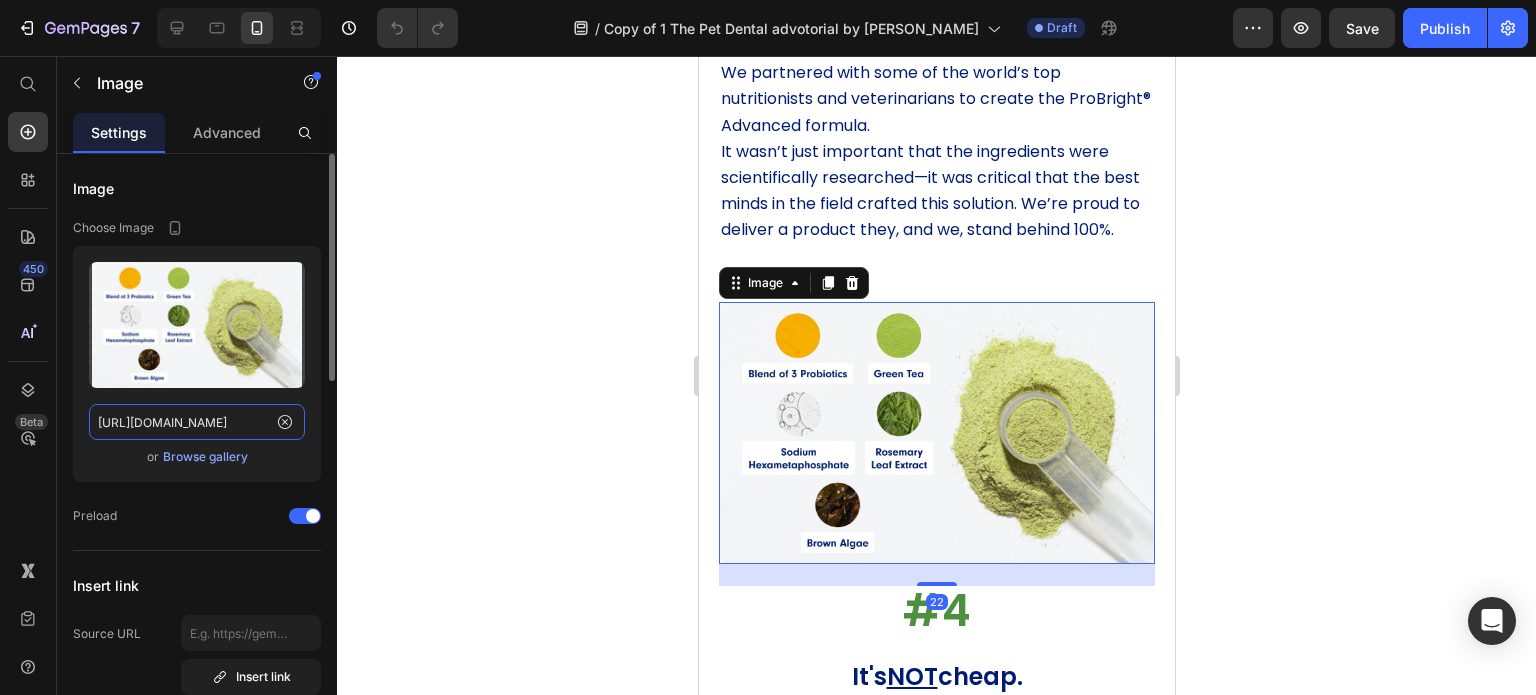 click on "[URL][DOMAIN_NAME]" 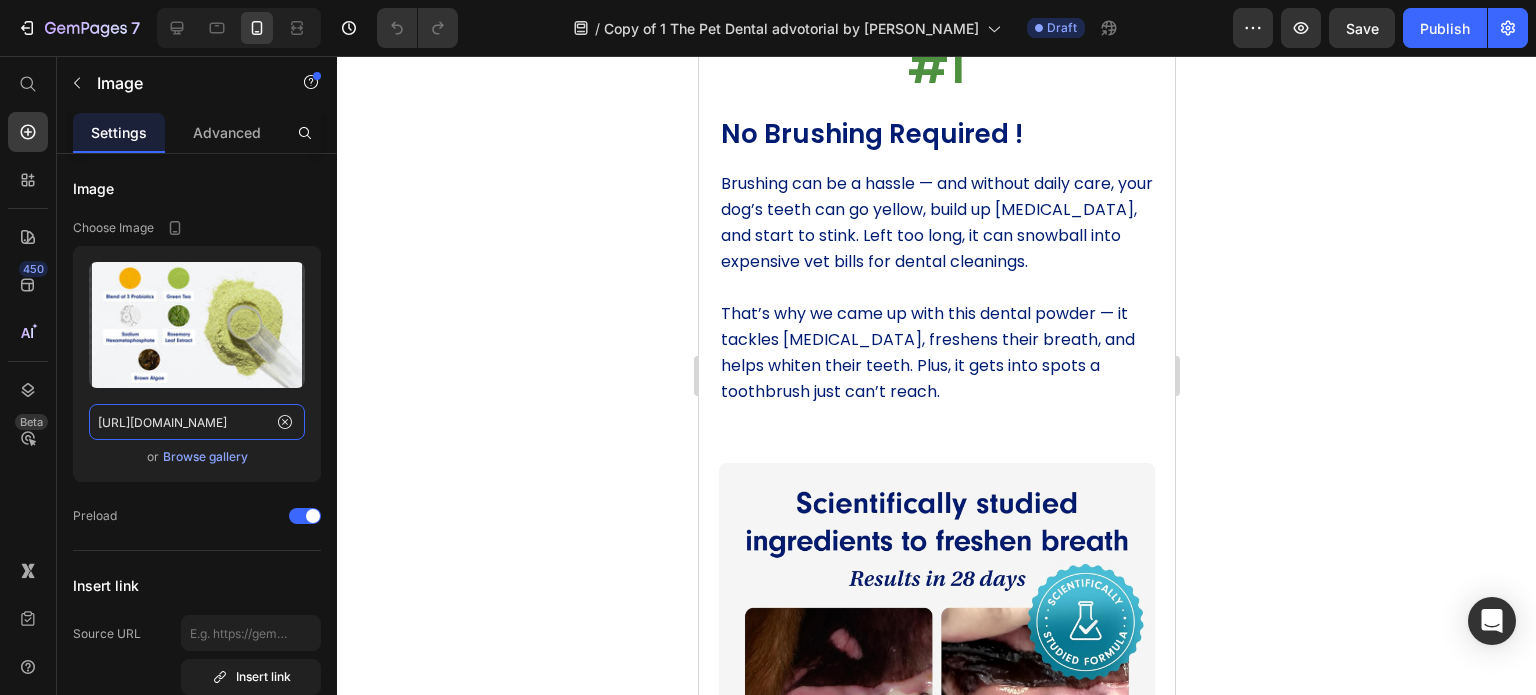 scroll, scrollTop: 0, scrollLeft: 0, axis: both 